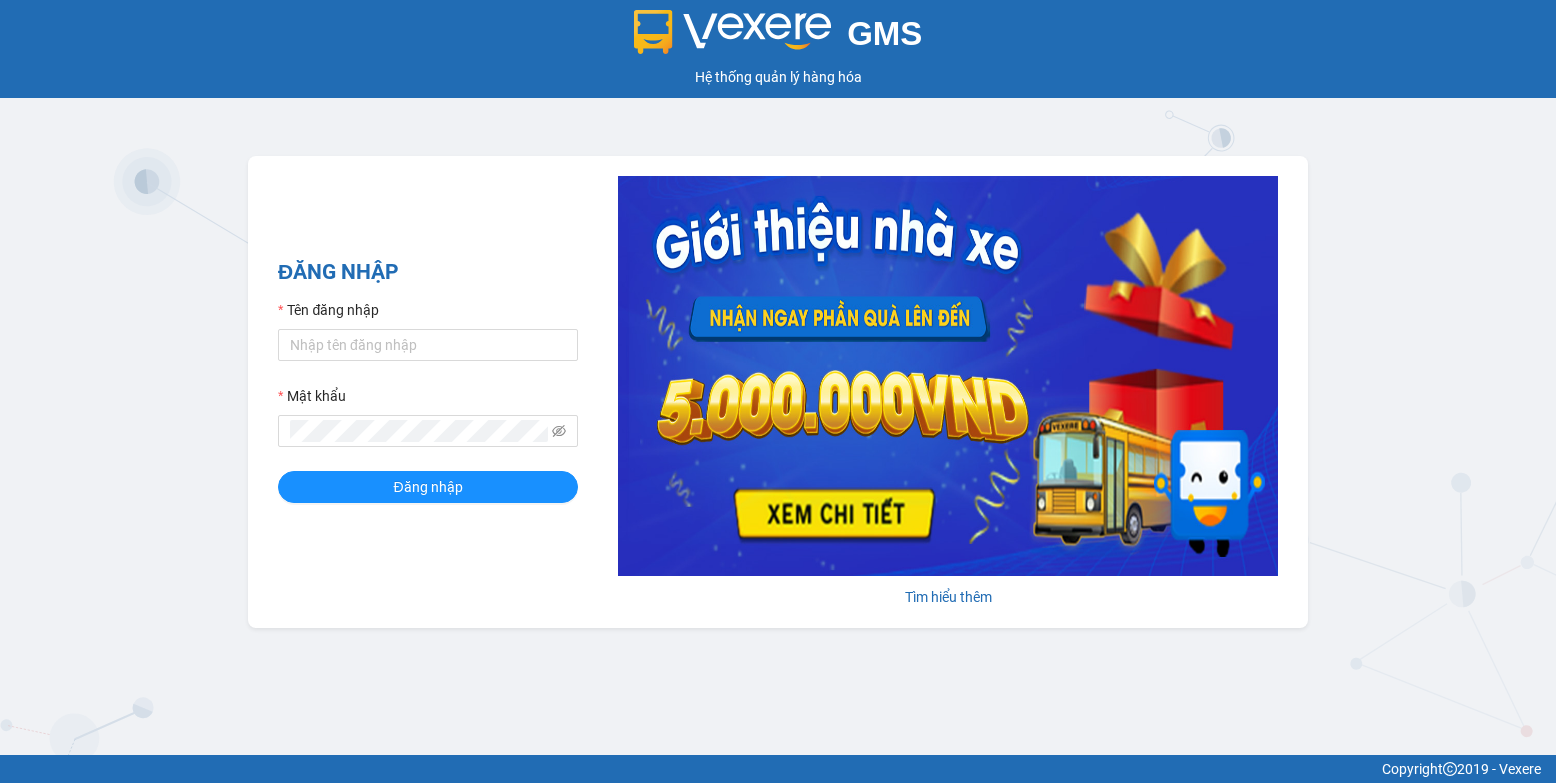 scroll, scrollTop: 0, scrollLeft: 0, axis: both 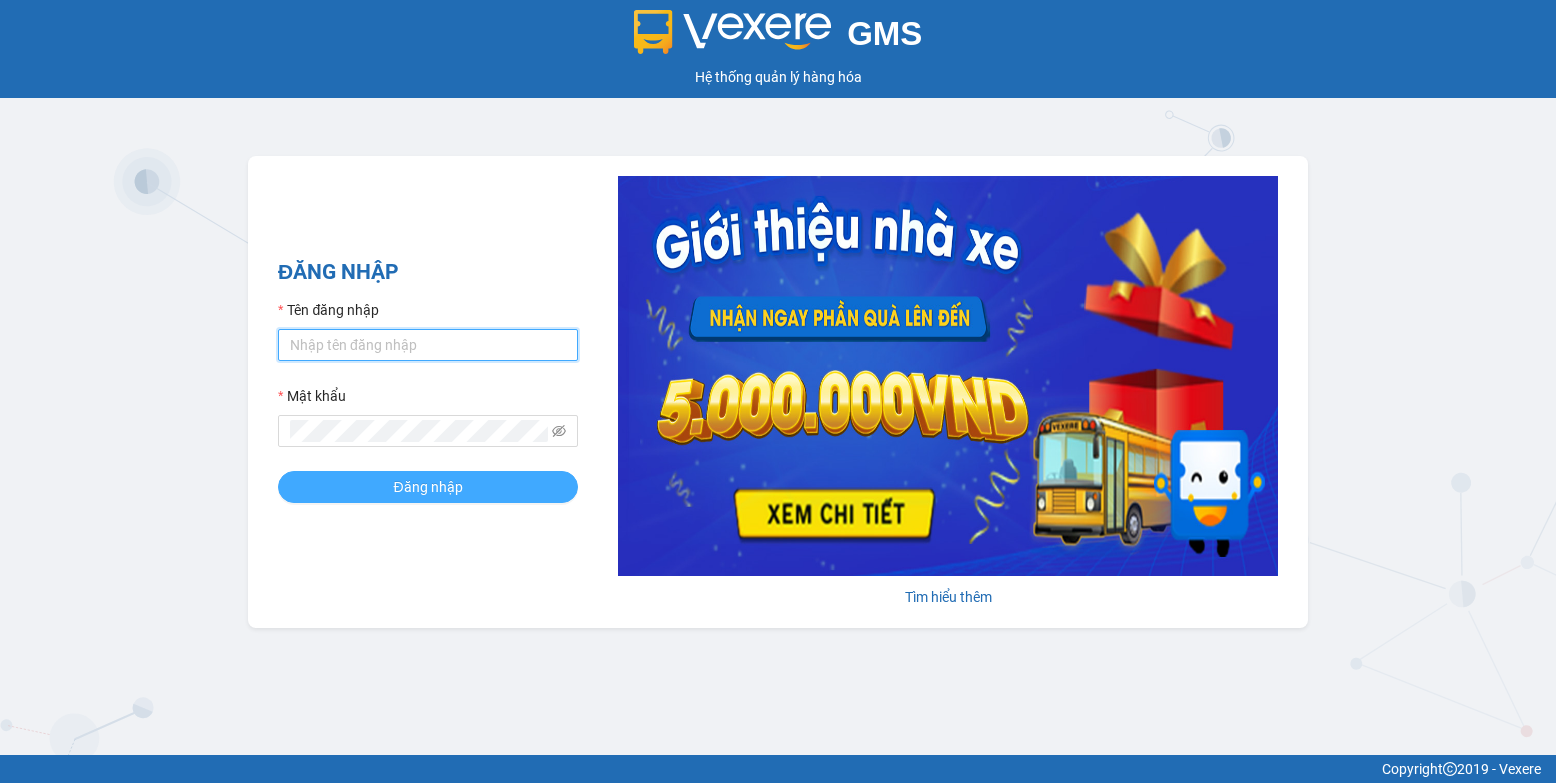 type on "bxpvd.tananh" 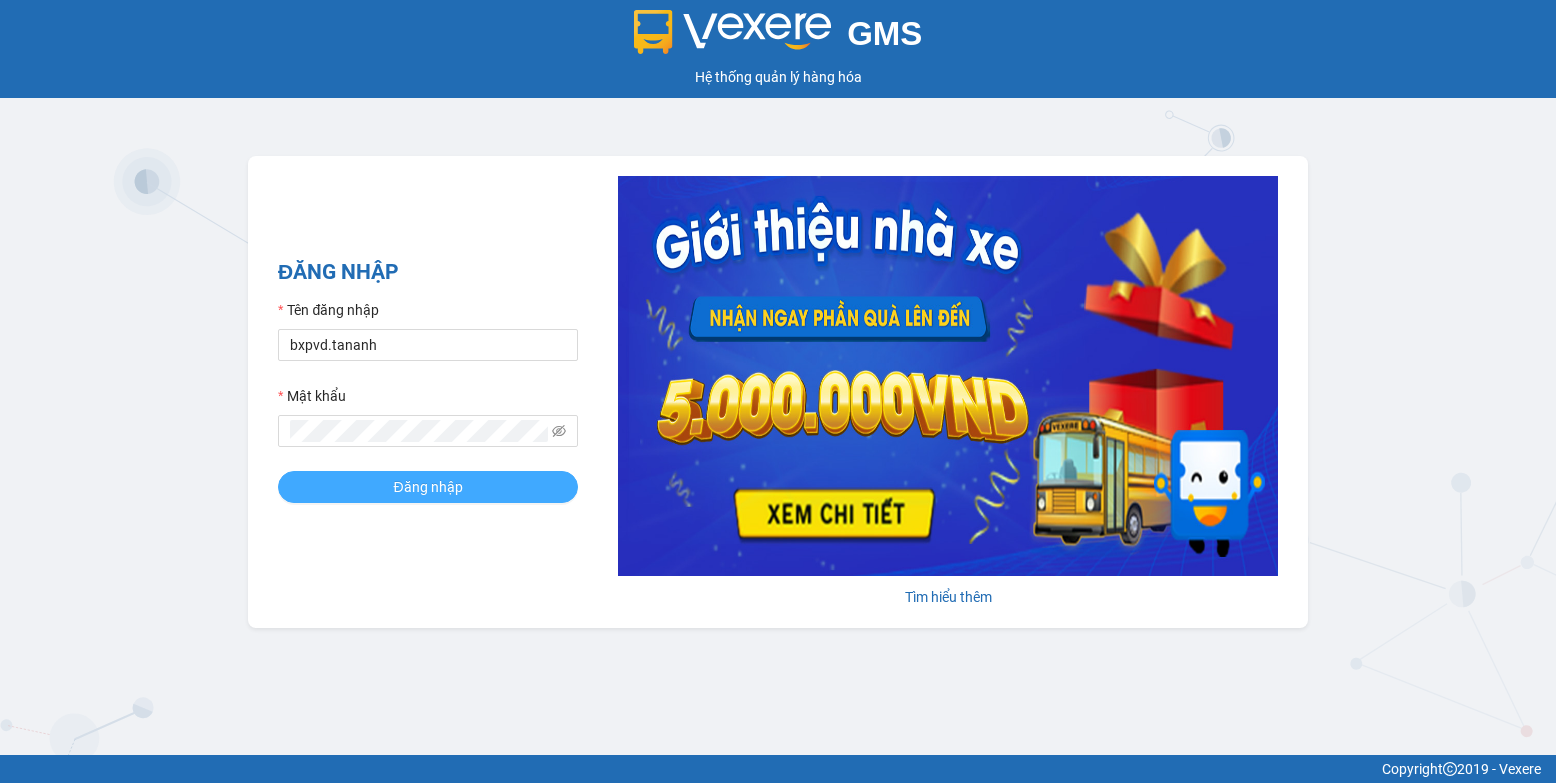 click on "Đăng nhập" at bounding box center [427, 487] 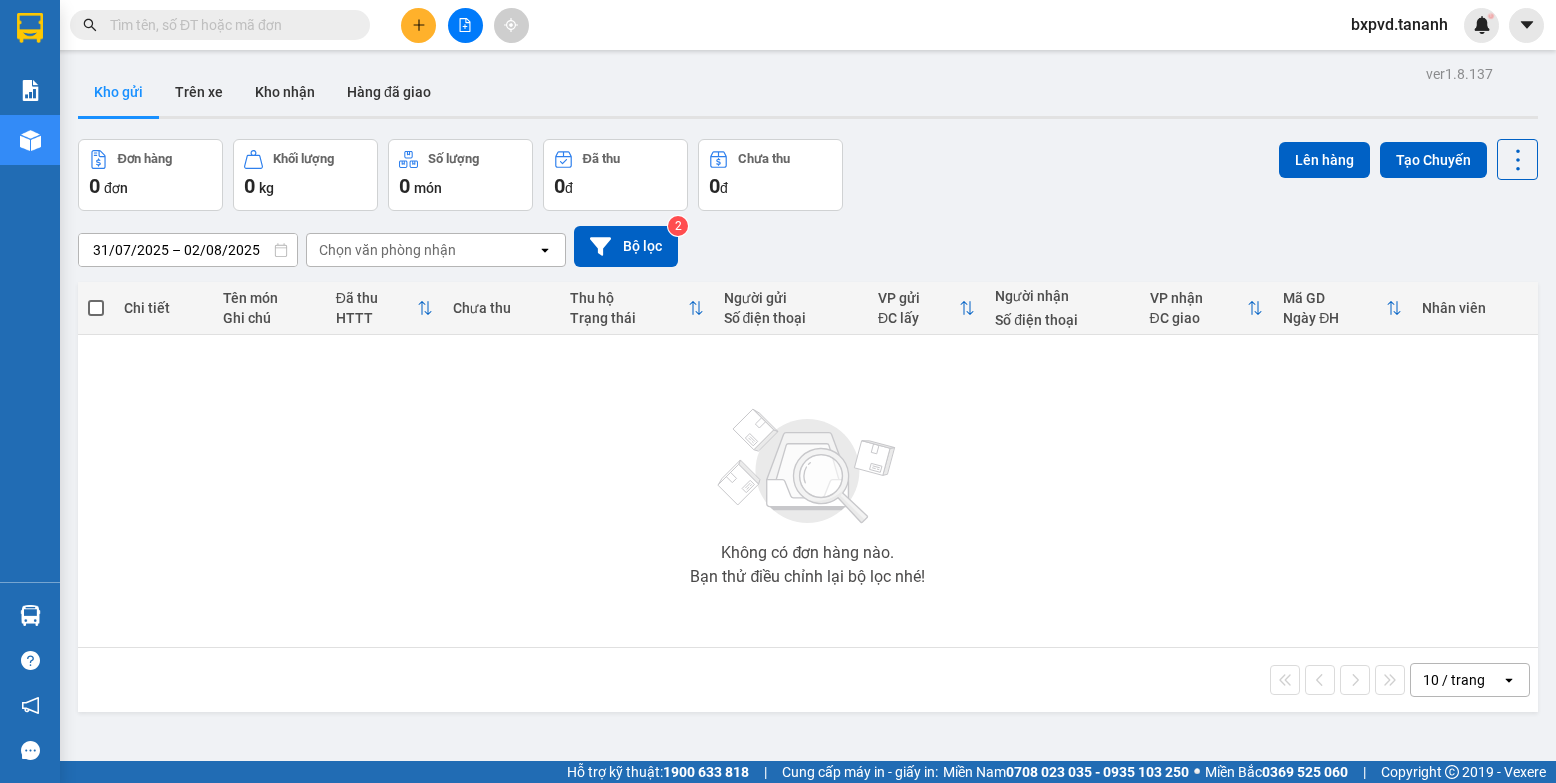 scroll, scrollTop: 0, scrollLeft: 0, axis: both 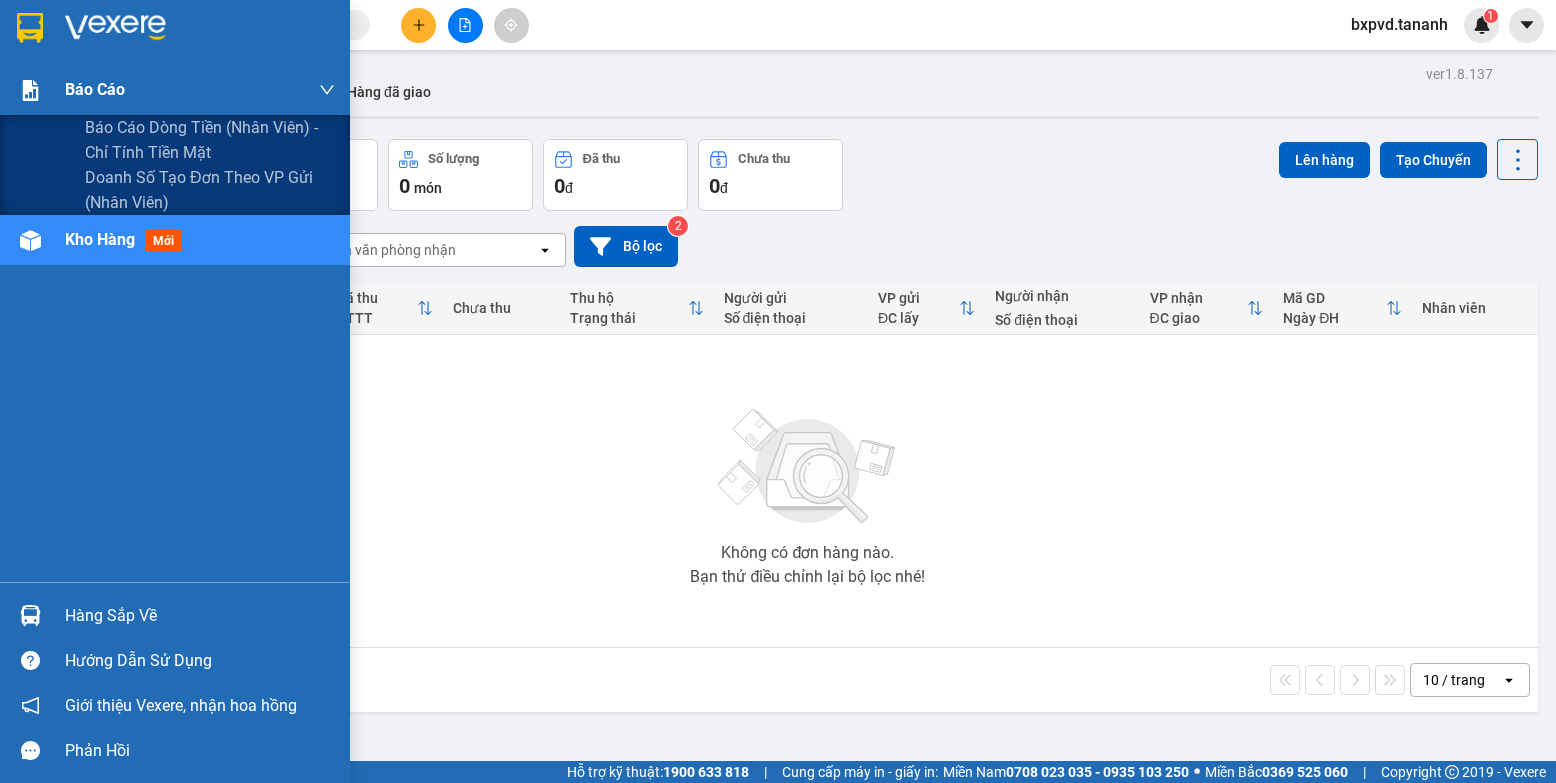 click on "Báo cáo" at bounding box center (175, 90) 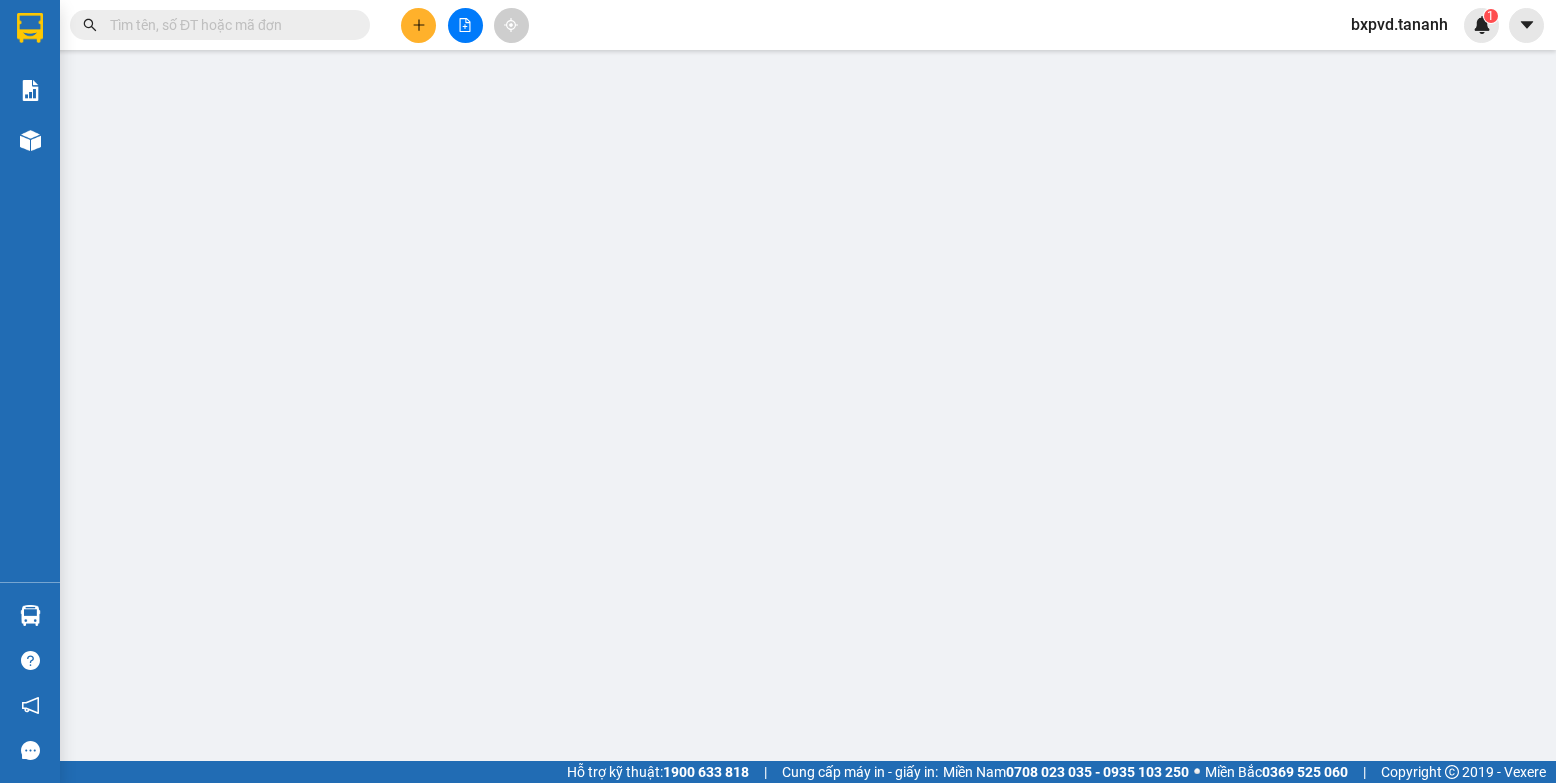 scroll, scrollTop: 0, scrollLeft: 0, axis: both 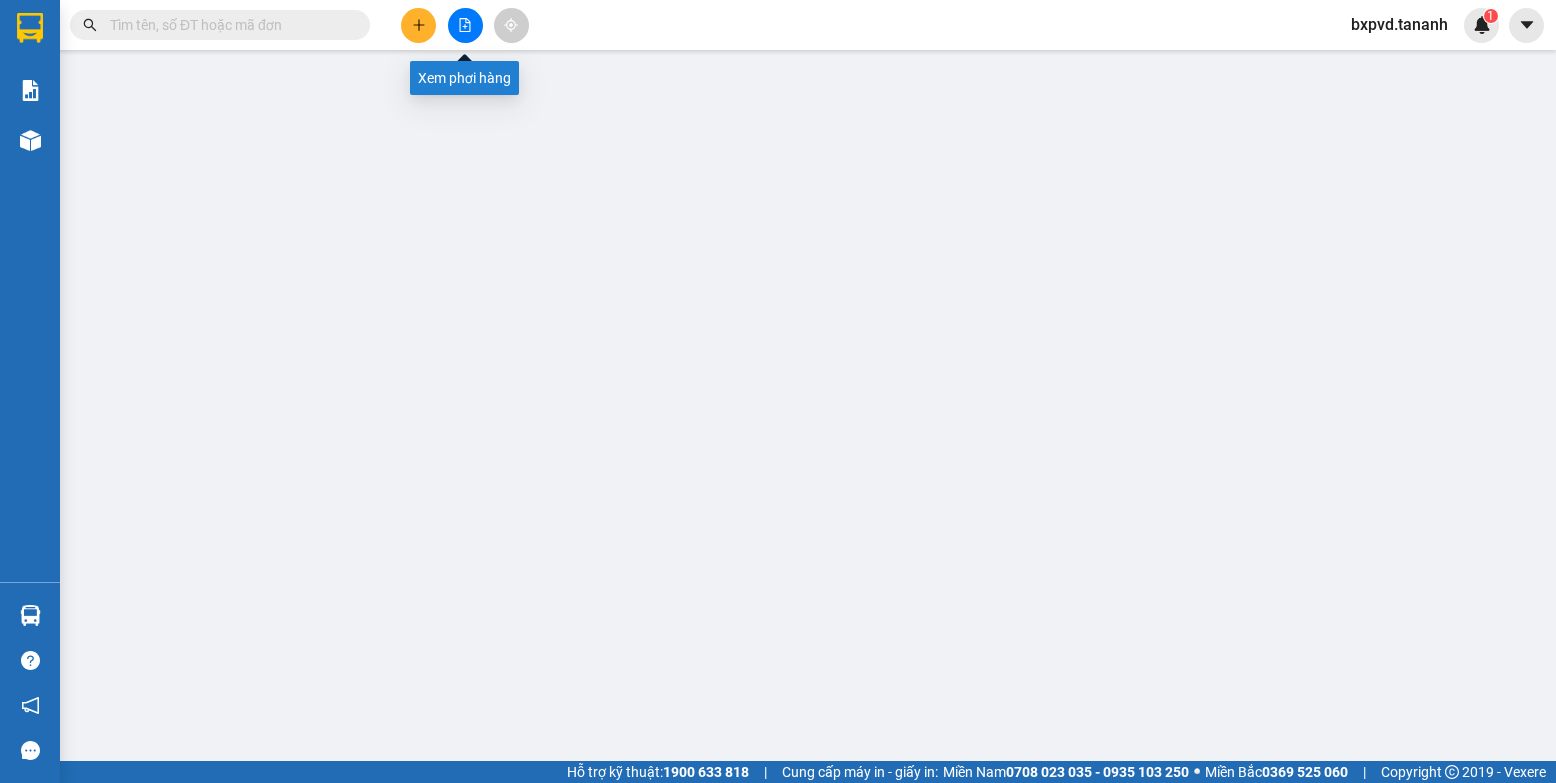 click 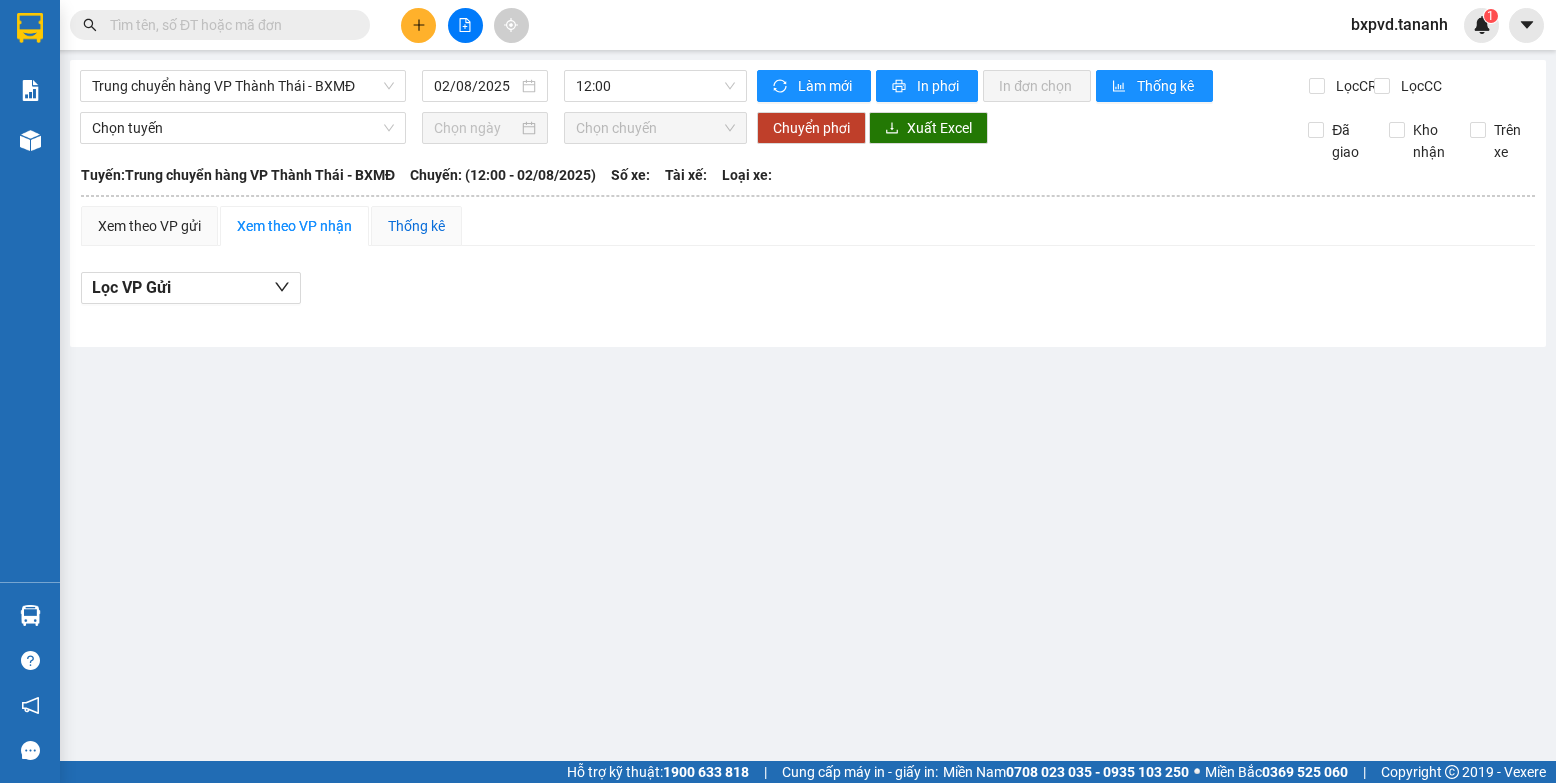 click on "Thống kê" at bounding box center [416, 226] 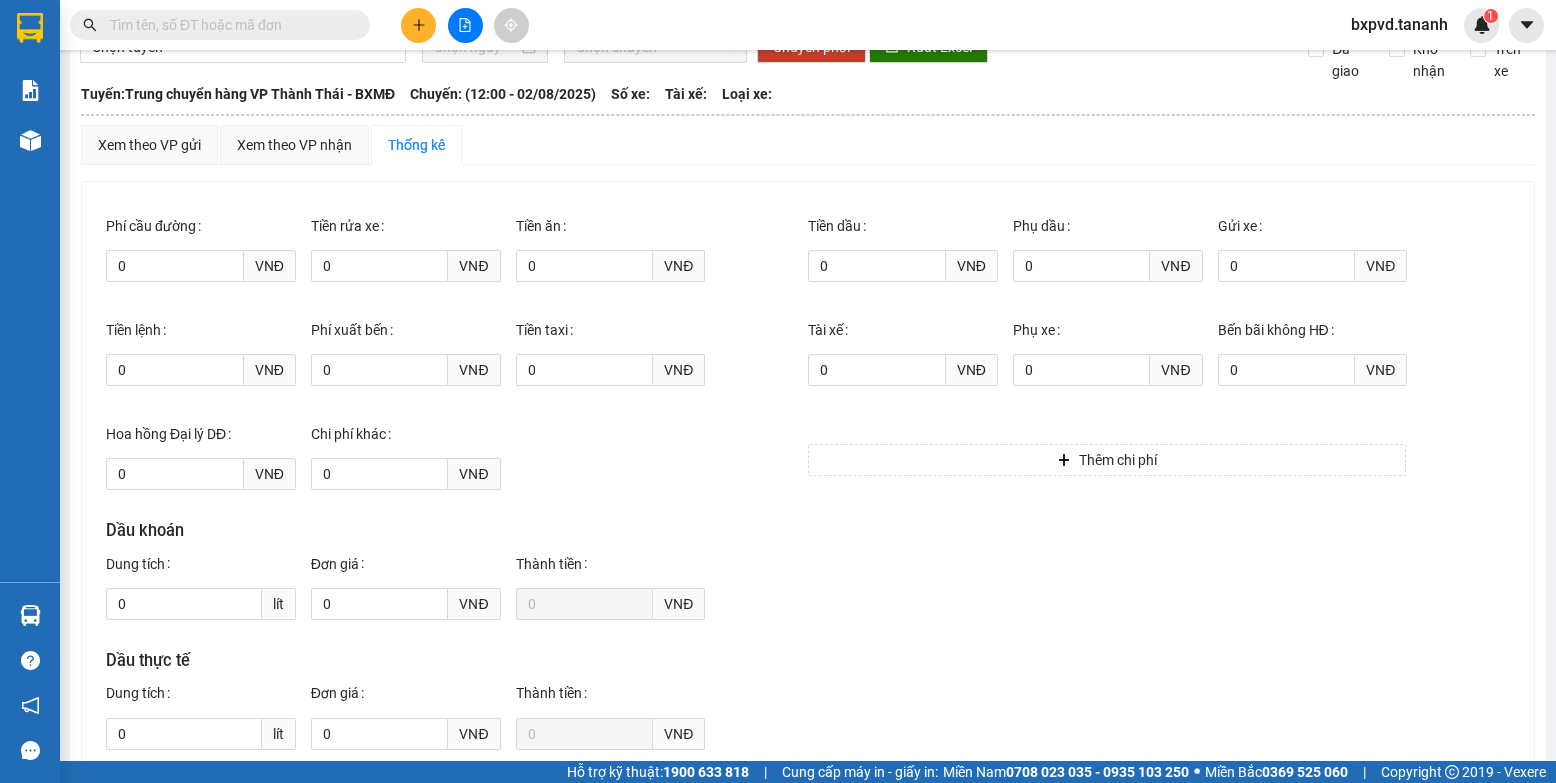 scroll, scrollTop: 0, scrollLeft: 0, axis: both 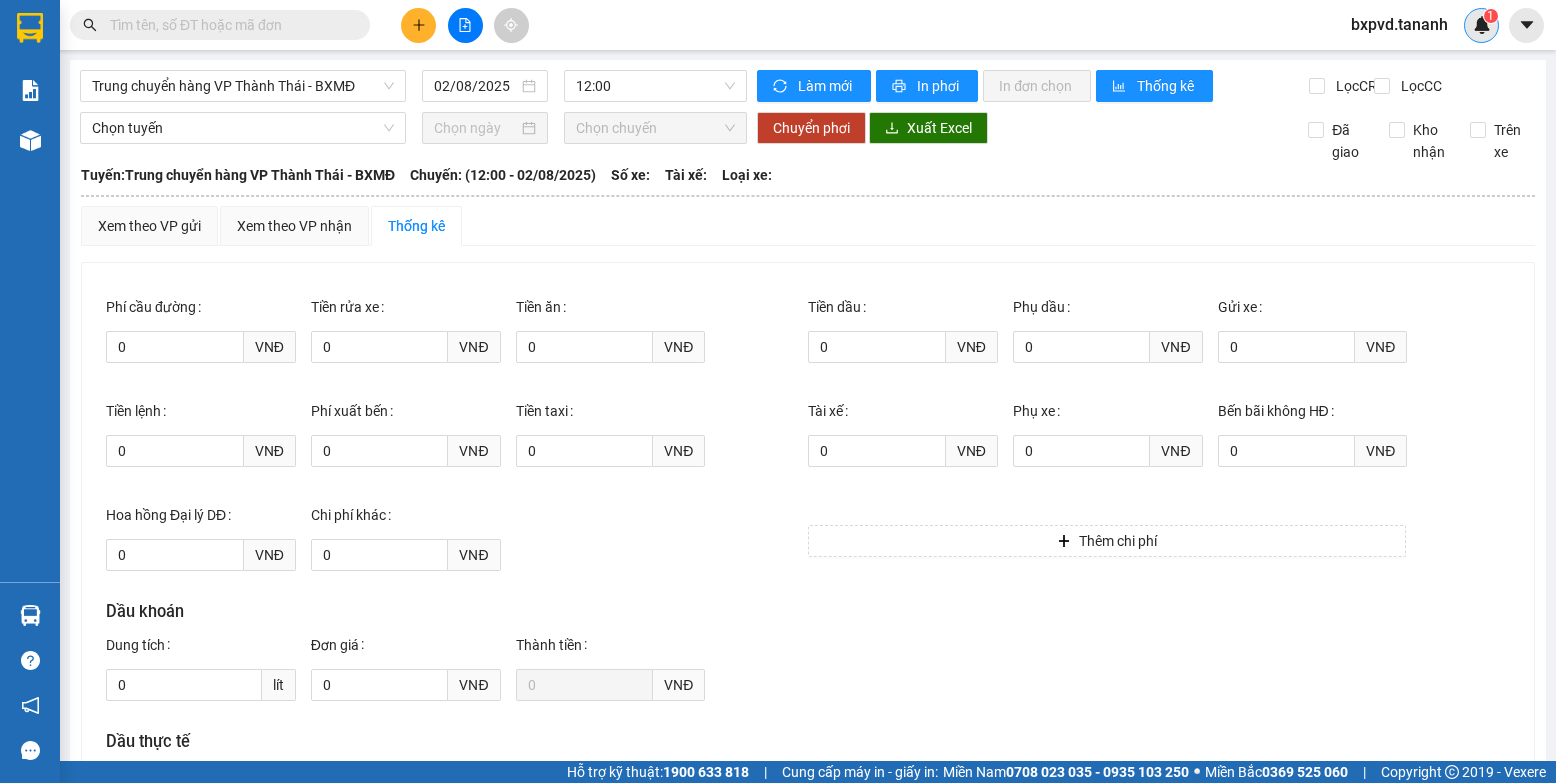 click at bounding box center (1482, 25) 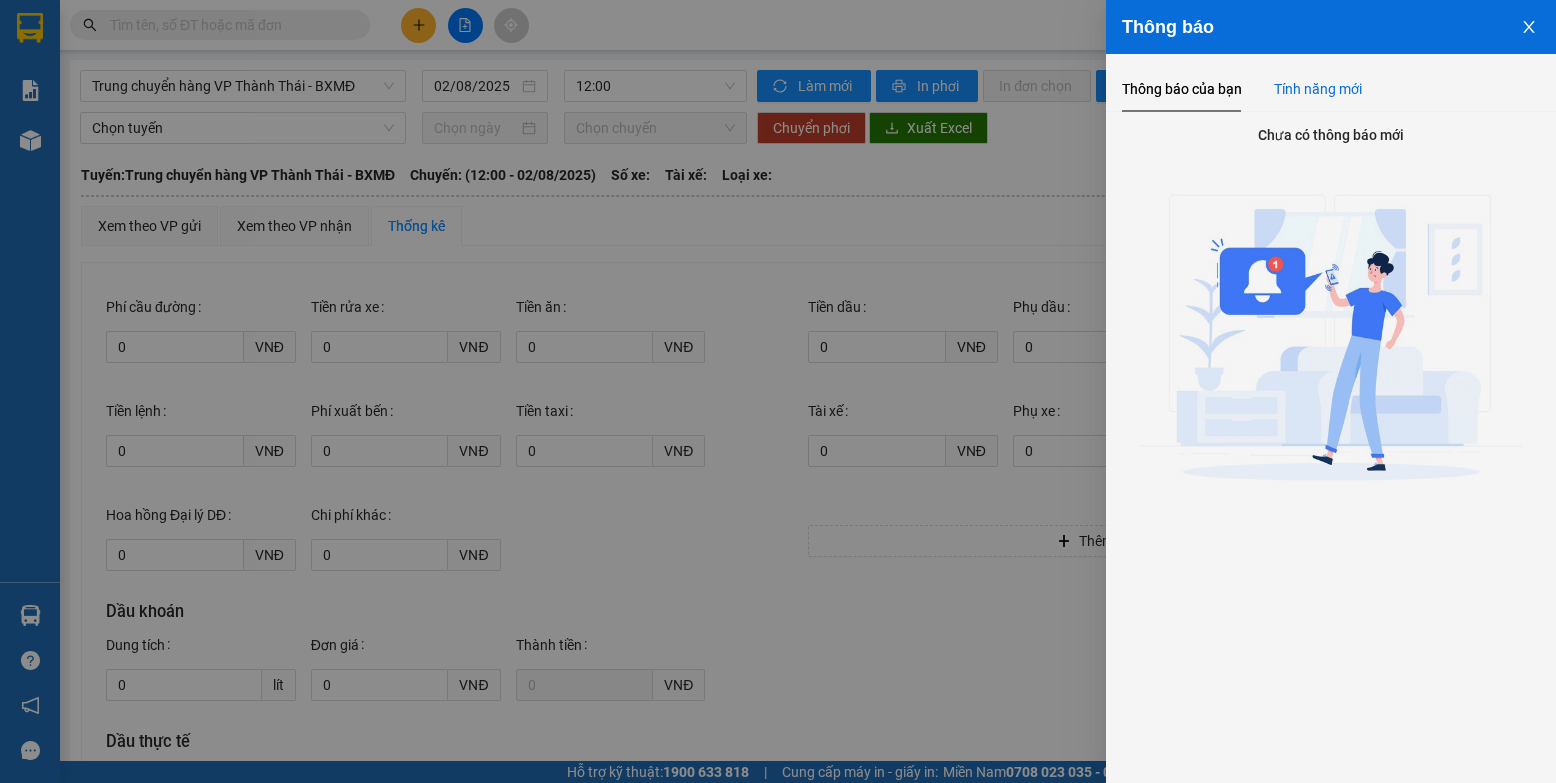 click on "Tính năng mới" at bounding box center [1318, 89] 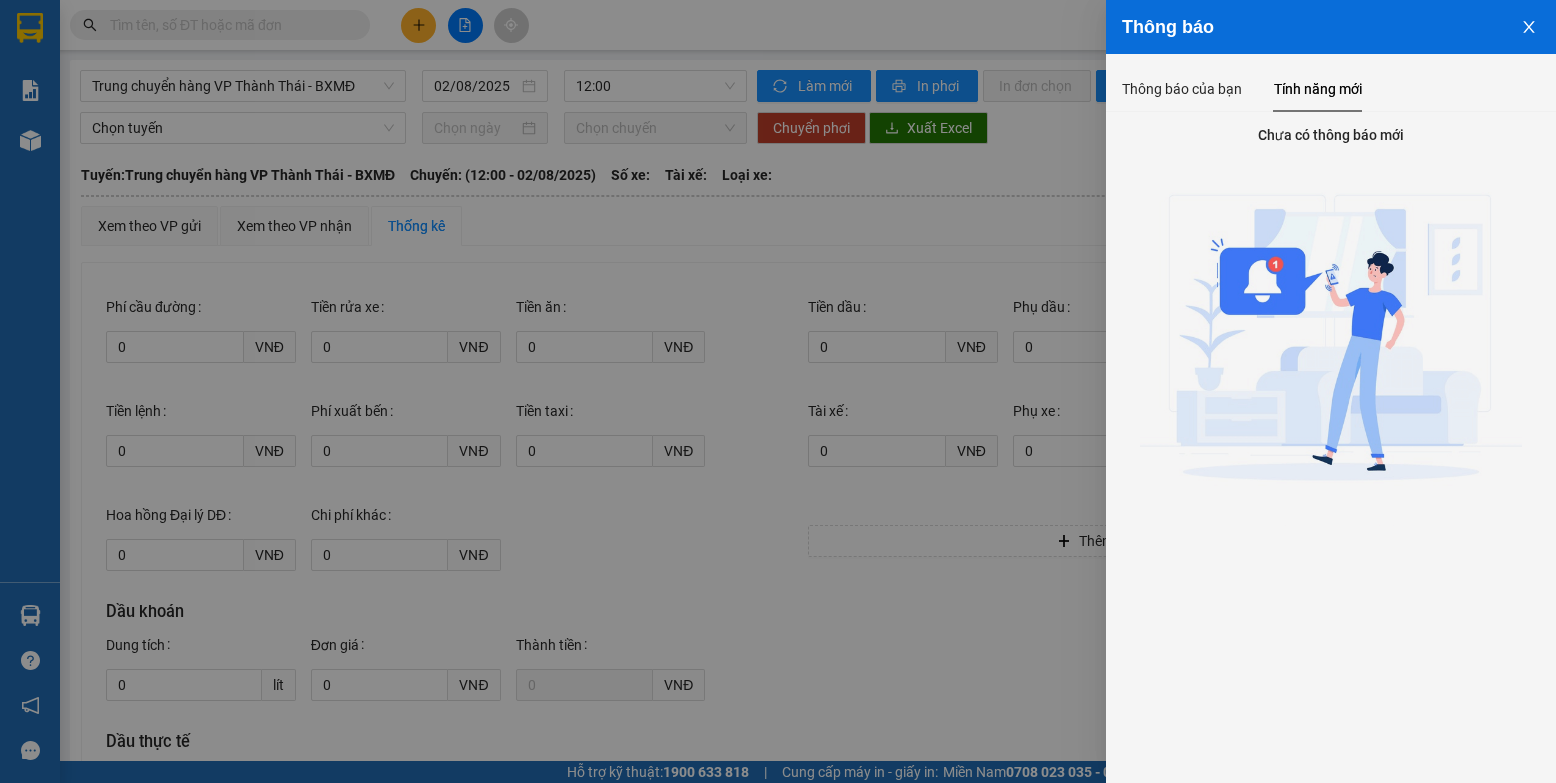 click at bounding box center (778, 391) 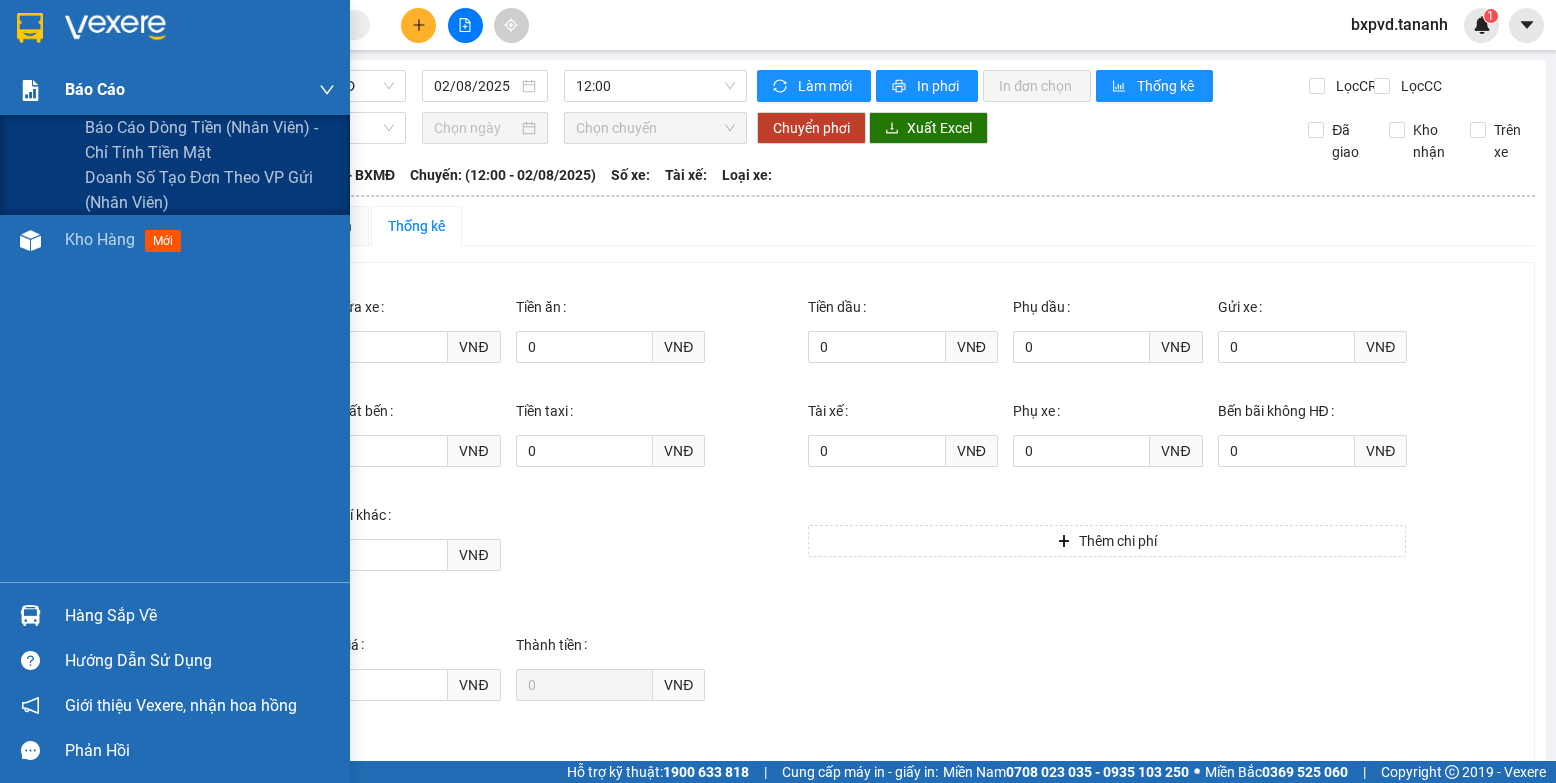 click on "Báo cáo" at bounding box center [175, 90] 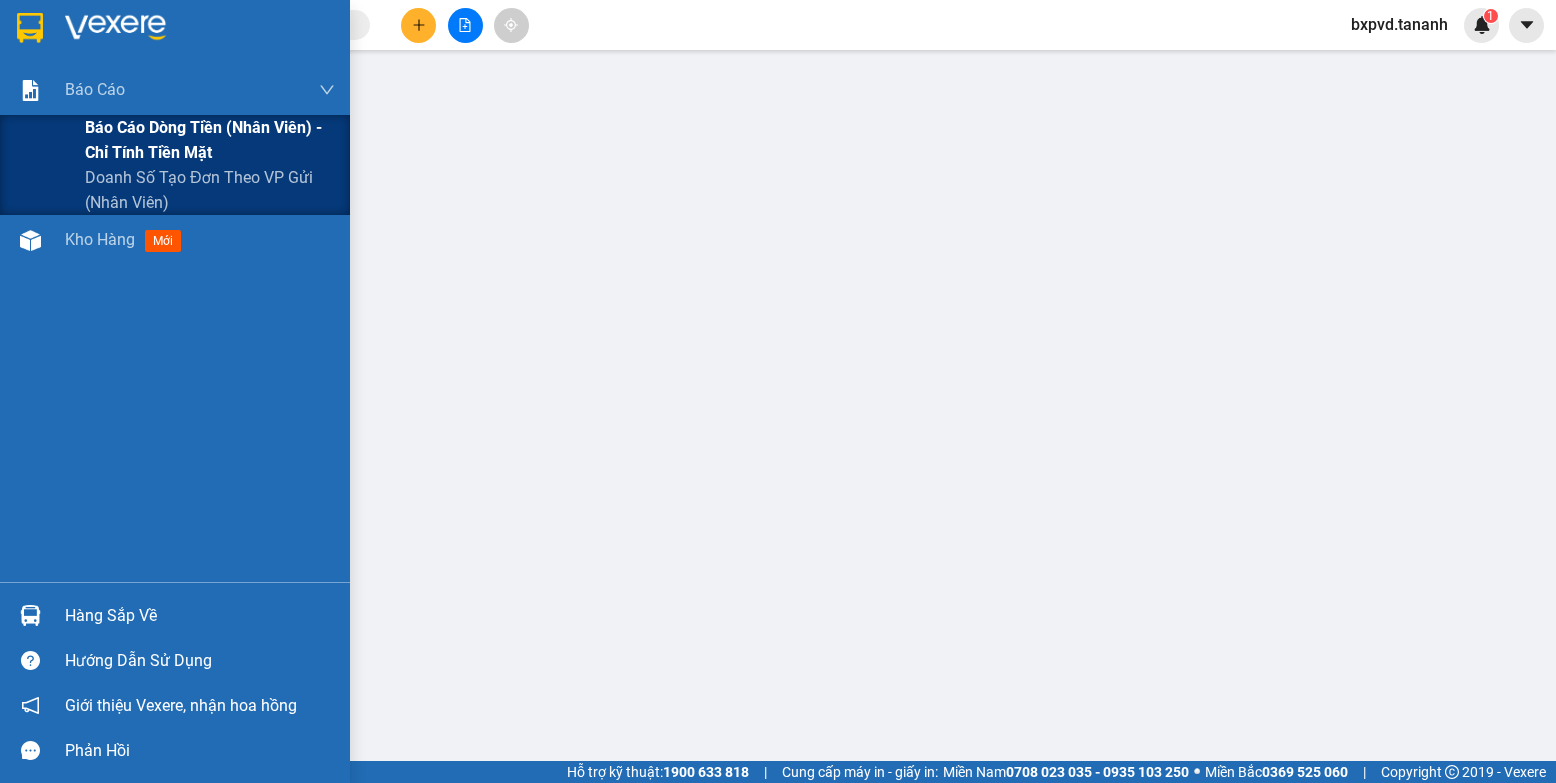 click on "Báo cáo dòng tiền (nhân viên) - chỉ tính tiền mặt" at bounding box center [210, 140] 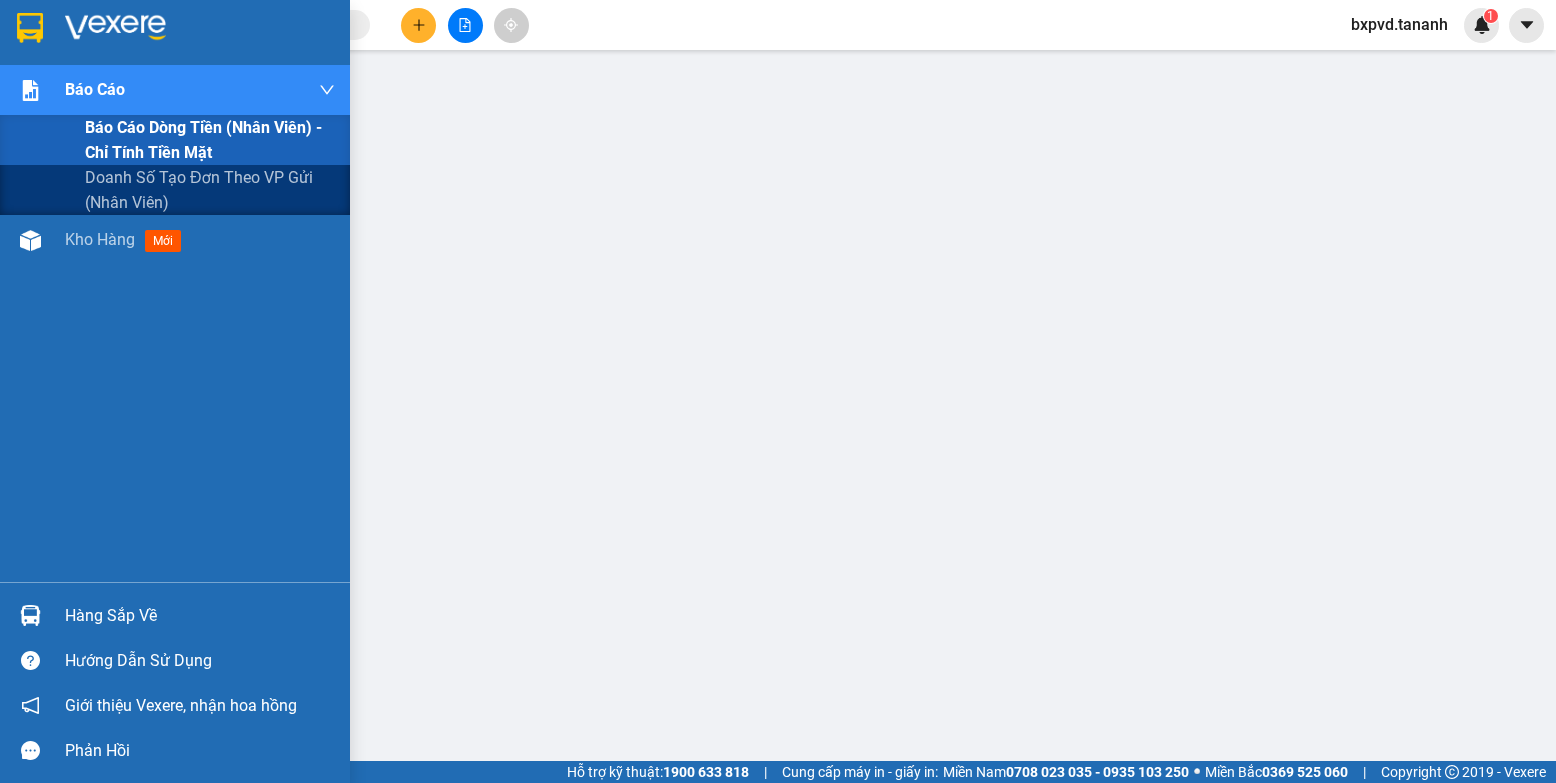 click on "Báo cáo dòng tiền (nhân viên) - chỉ tính tiền mặt" at bounding box center (210, 140) 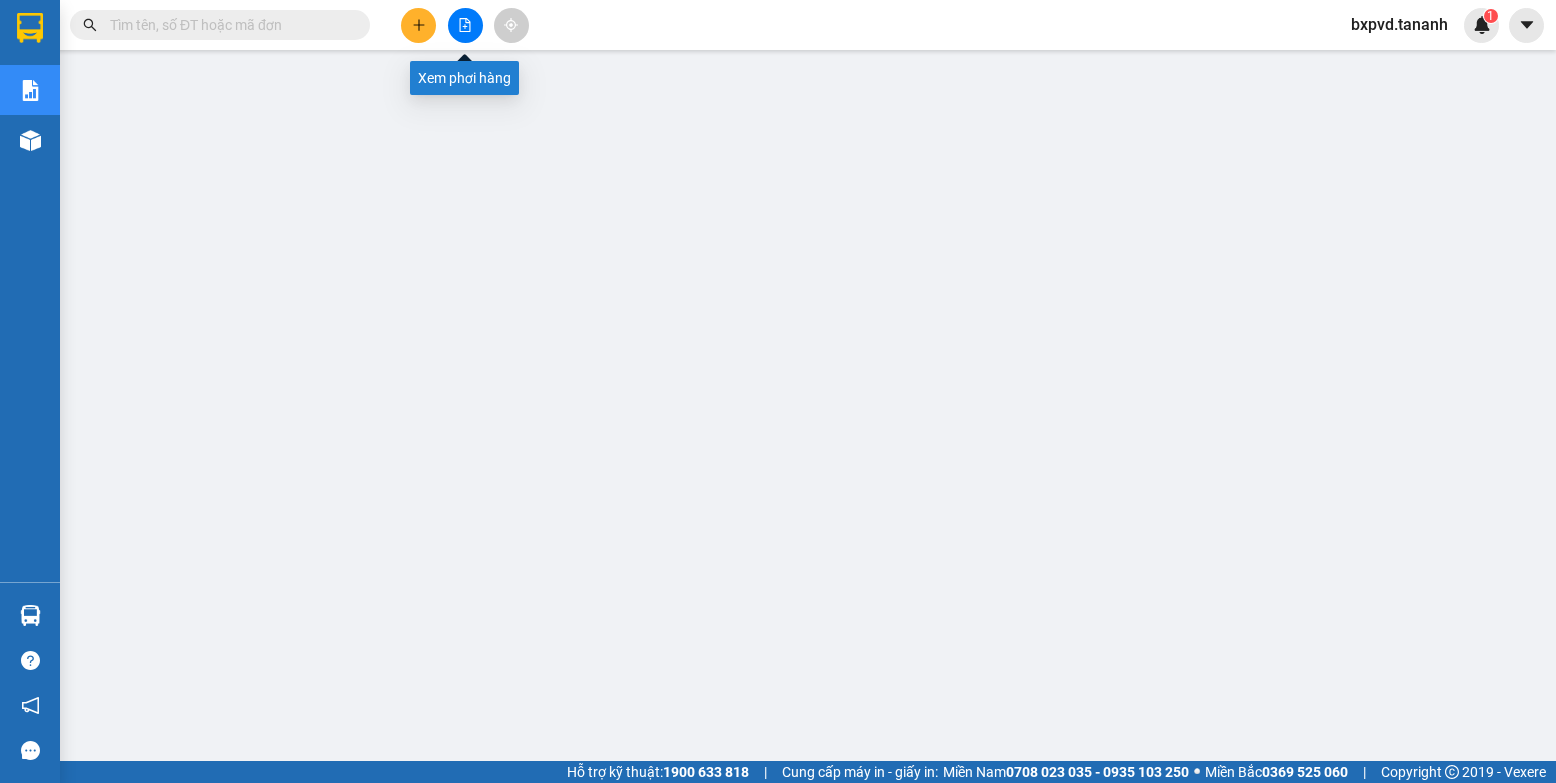 click 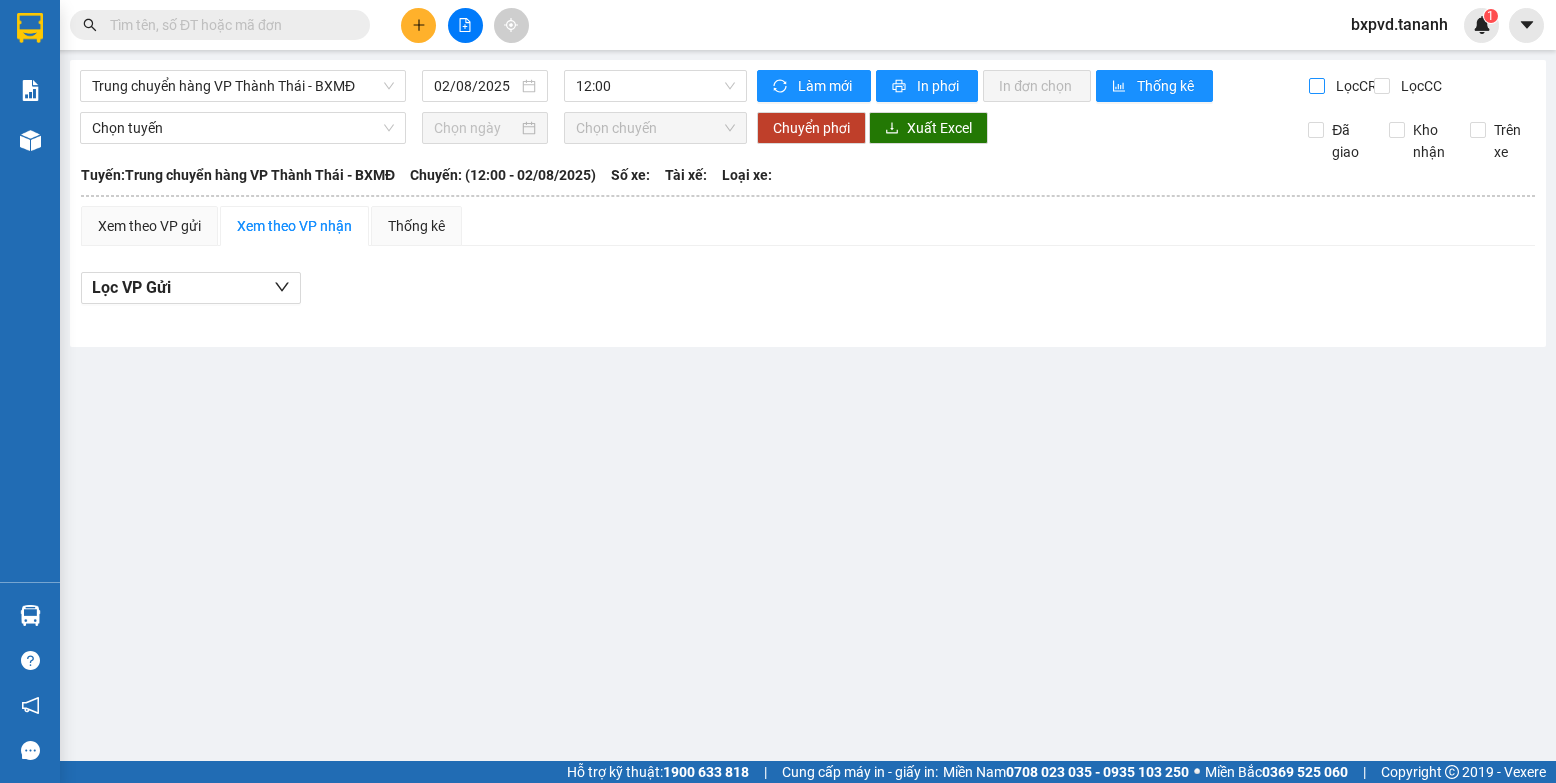 click on "Lọc  CR" at bounding box center (1318, 86) 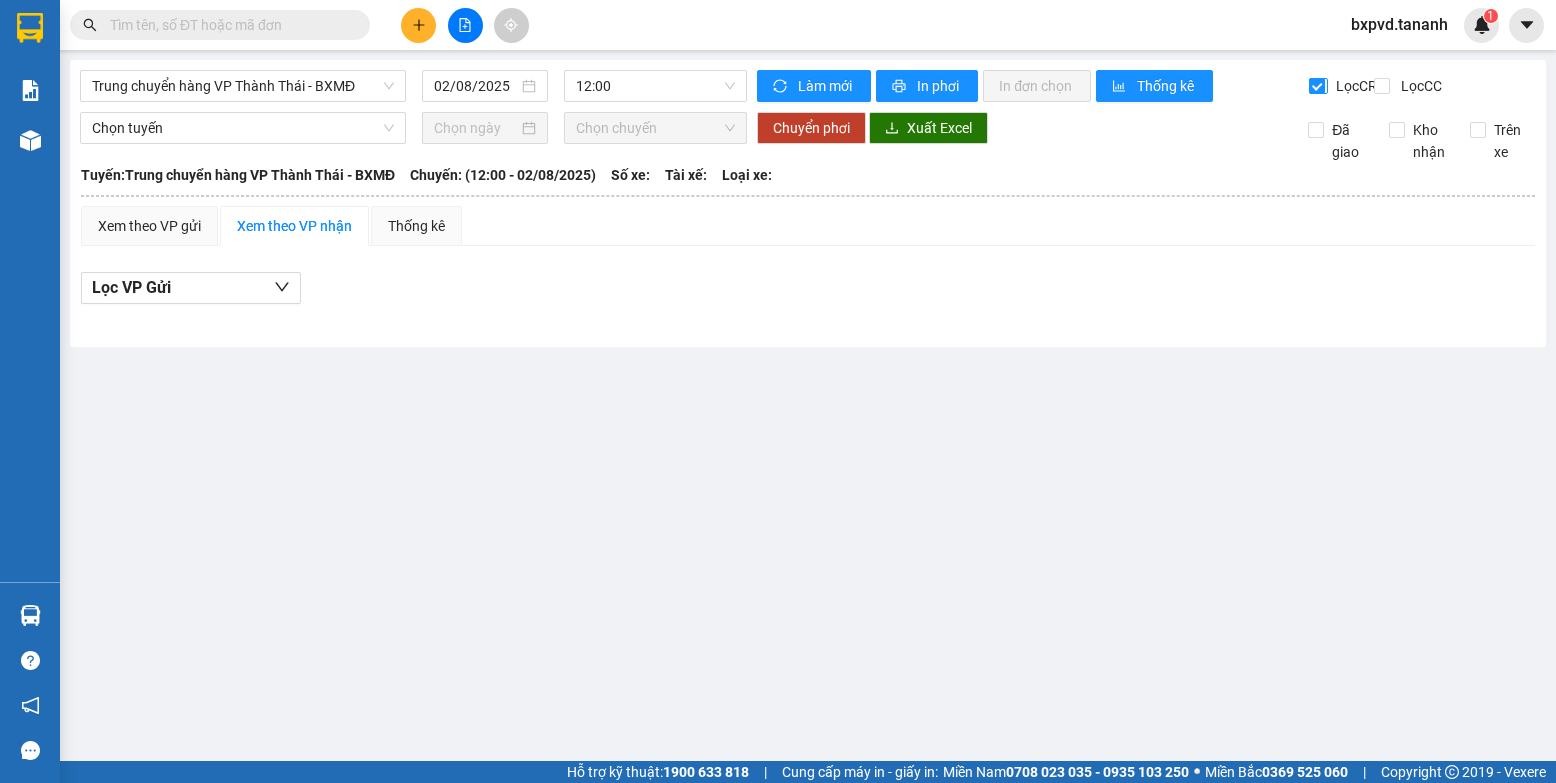 click on "Lọc  CR" at bounding box center (1318, 86) 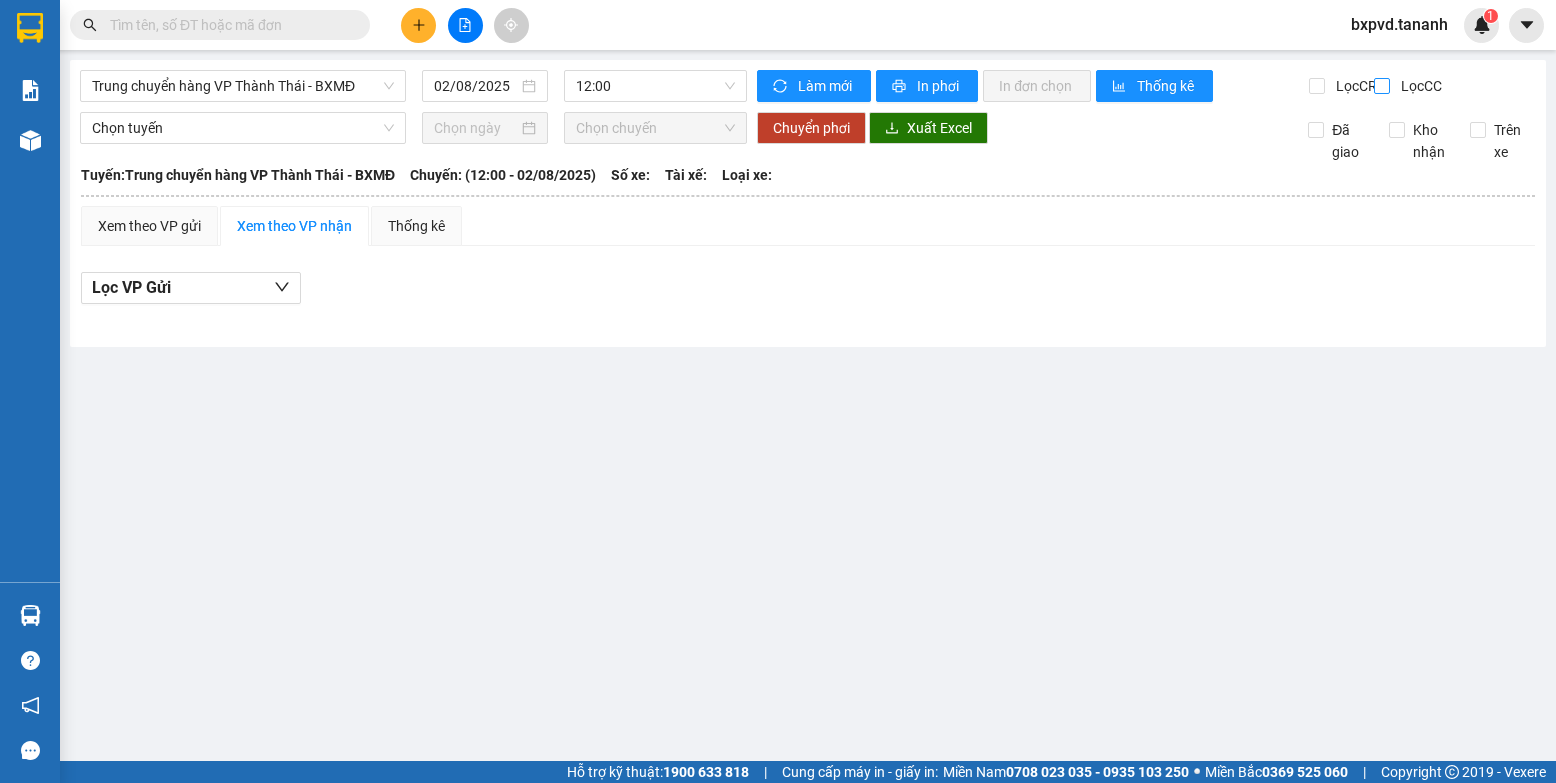 click on "Lọc  CC" at bounding box center [1383, 86] 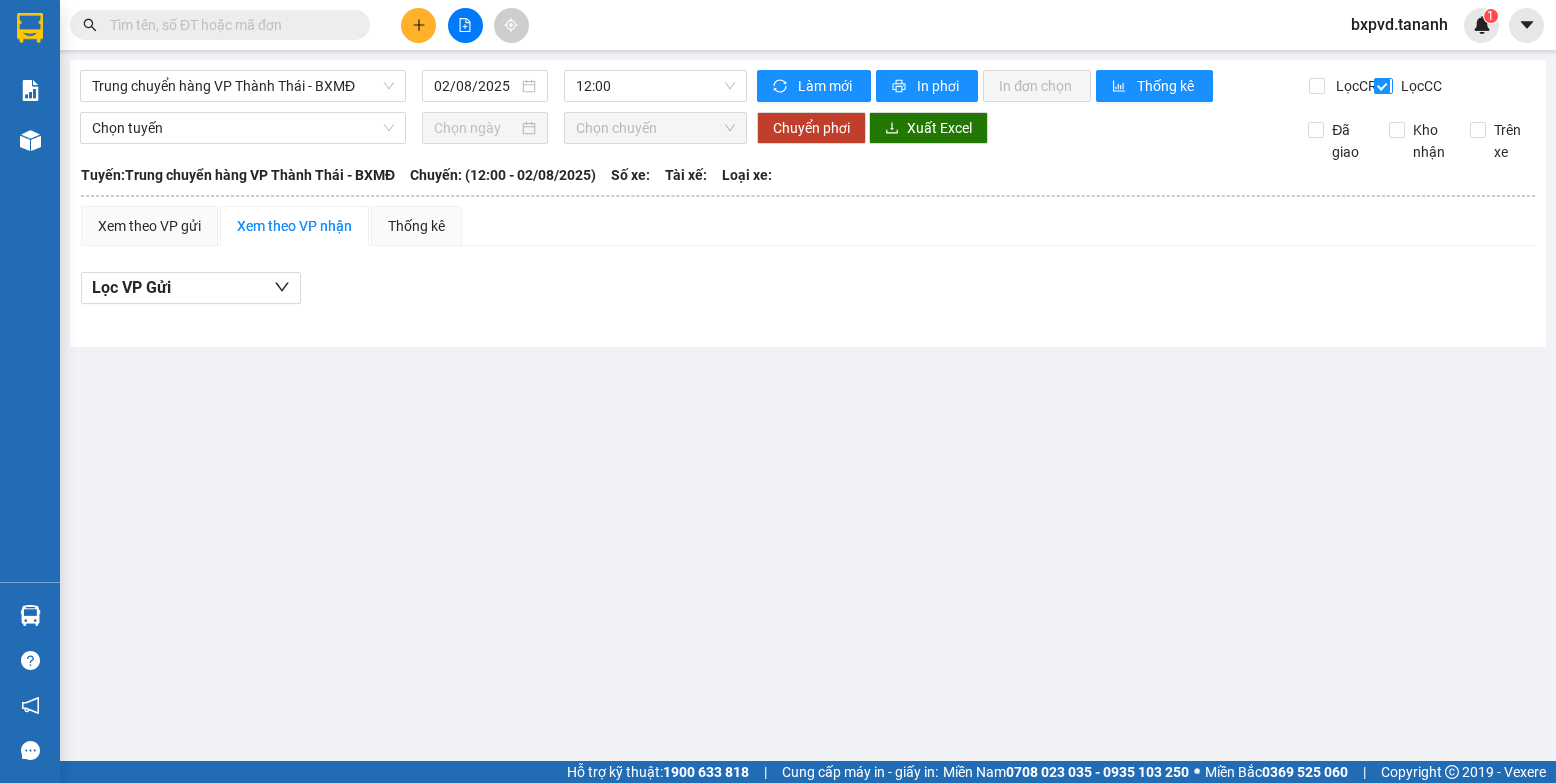 click on "Lọc  CC" at bounding box center [1383, 86] 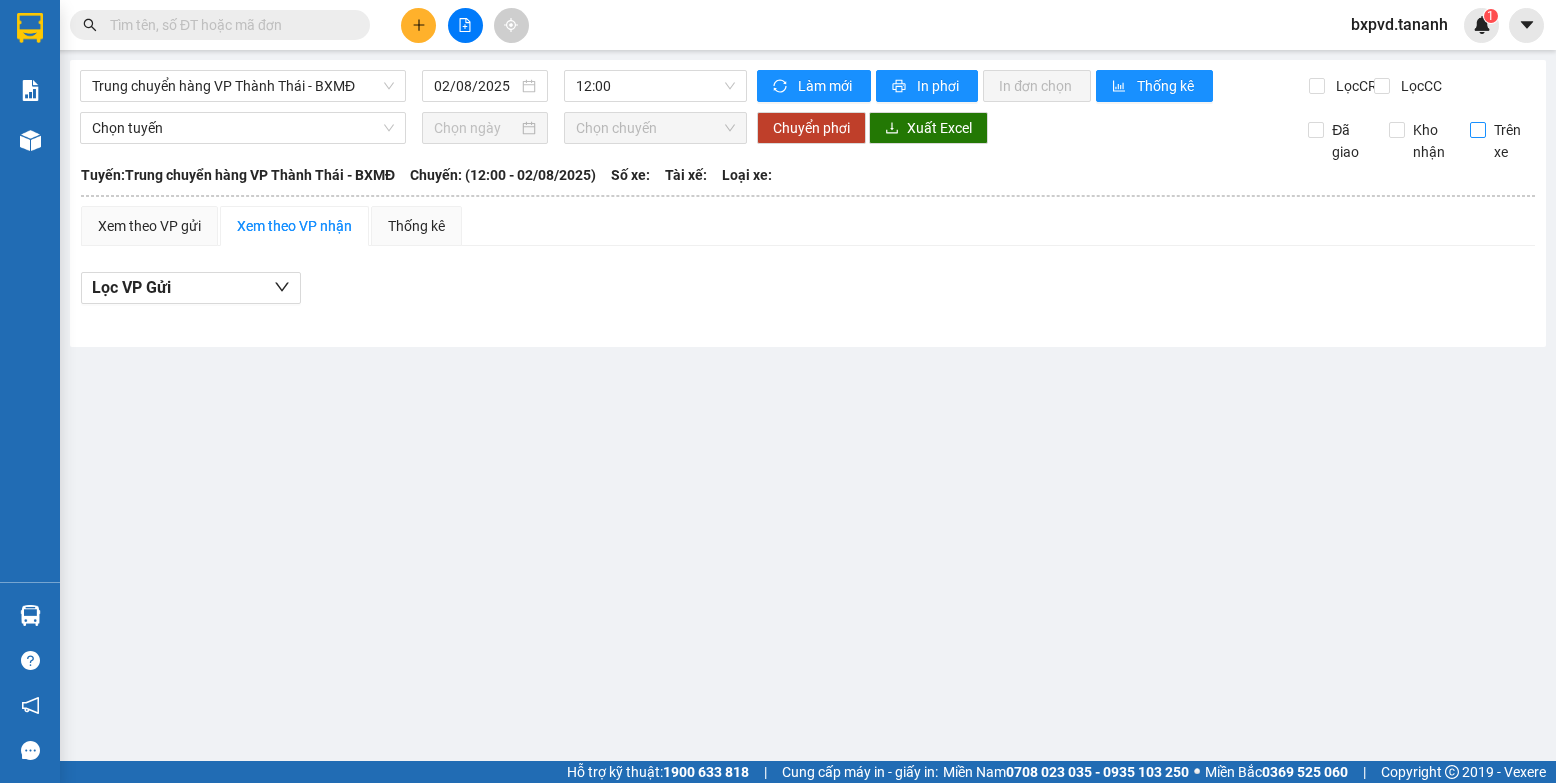 click on "Trên xe" at bounding box center (1478, 130) 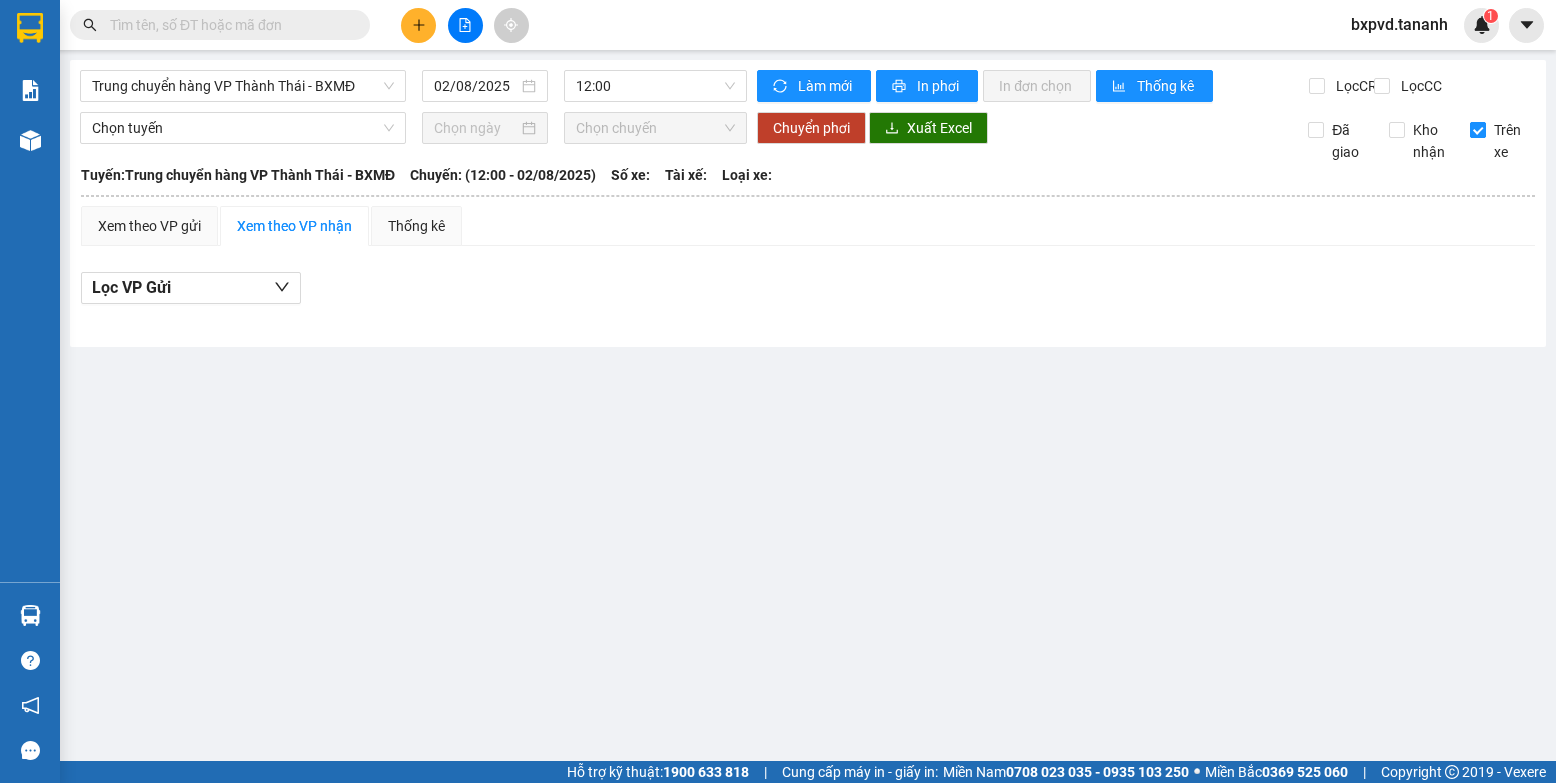 click on "Trên xe" at bounding box center [1478, 130] 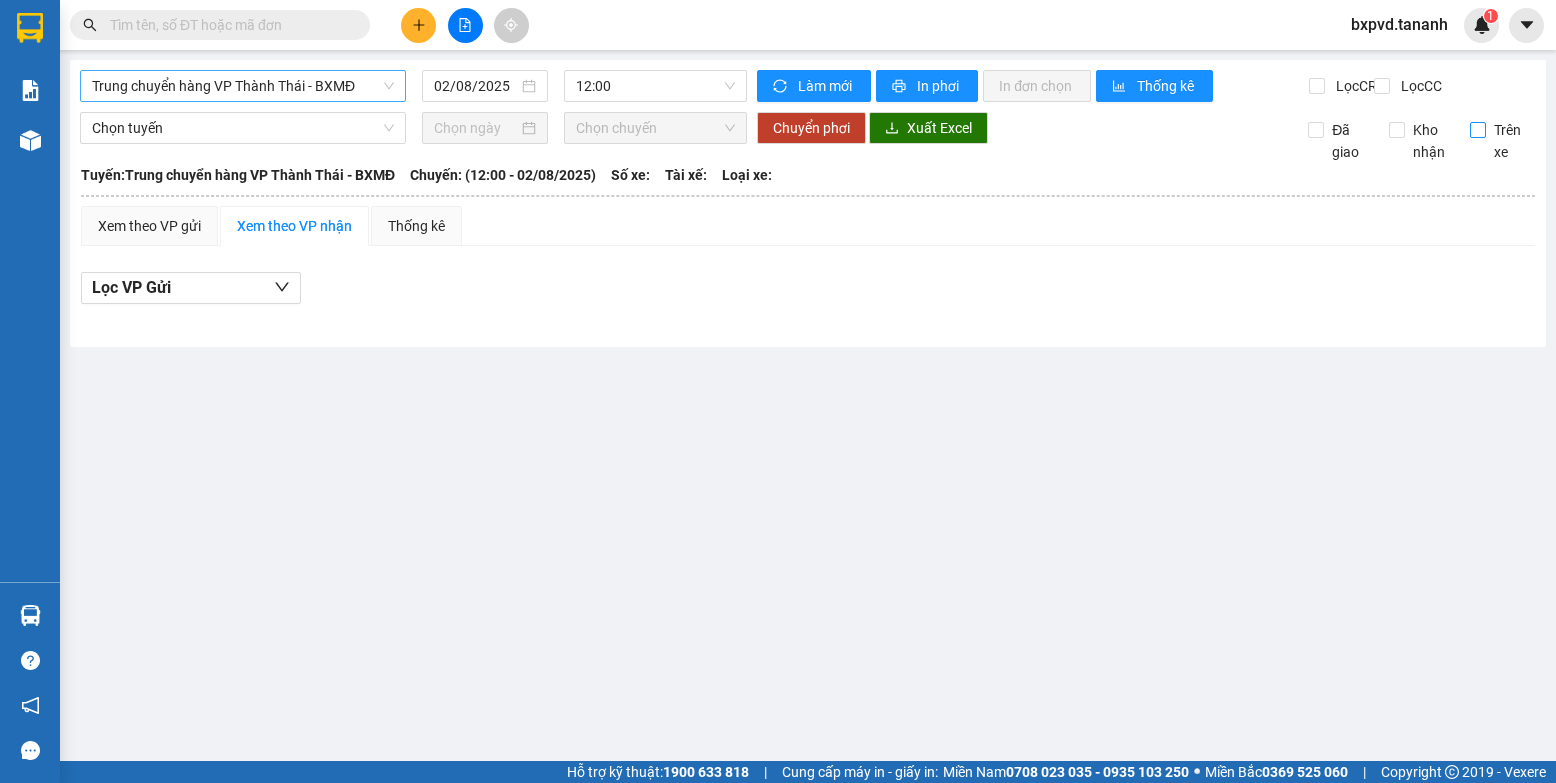 click on "Trung chuyển hàng VP Thành Thái - BXMĐ" at bounding box center (243, 86) 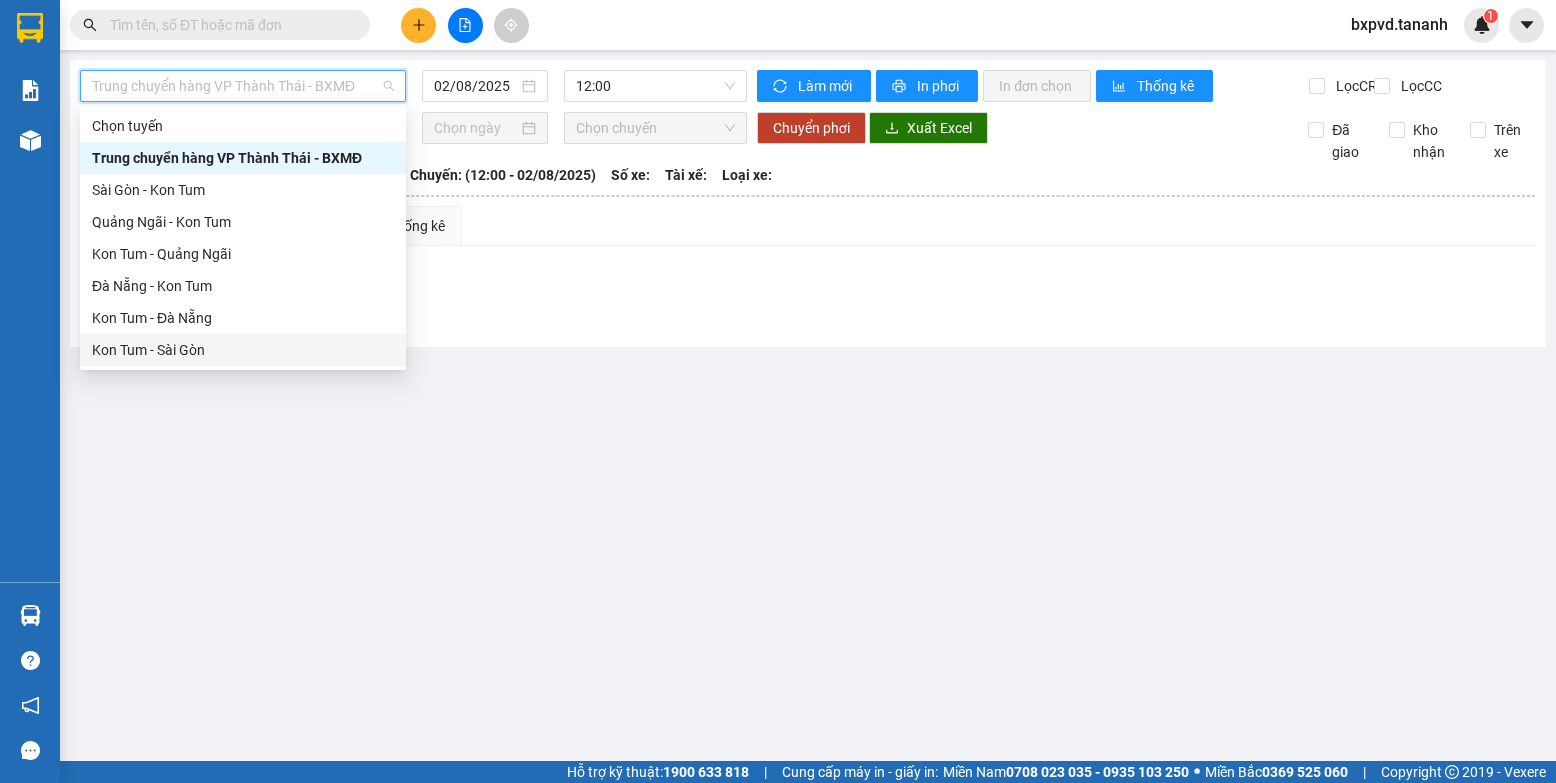 drag, startPoint x: 224, startPoint y: 350, endPoint x: 296, endPoint y: 348, distance: 72.02777 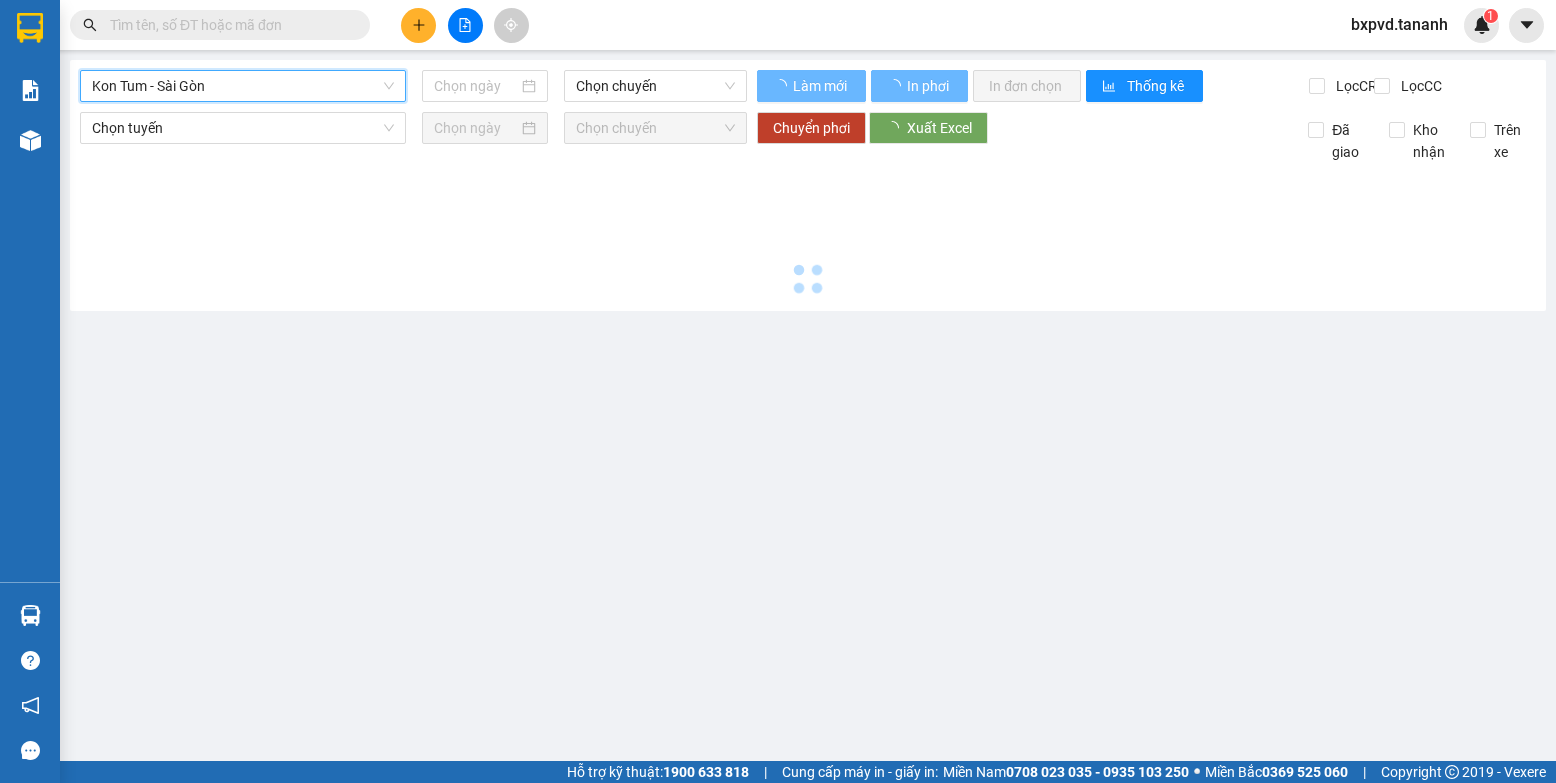 type on "02/08/2025" 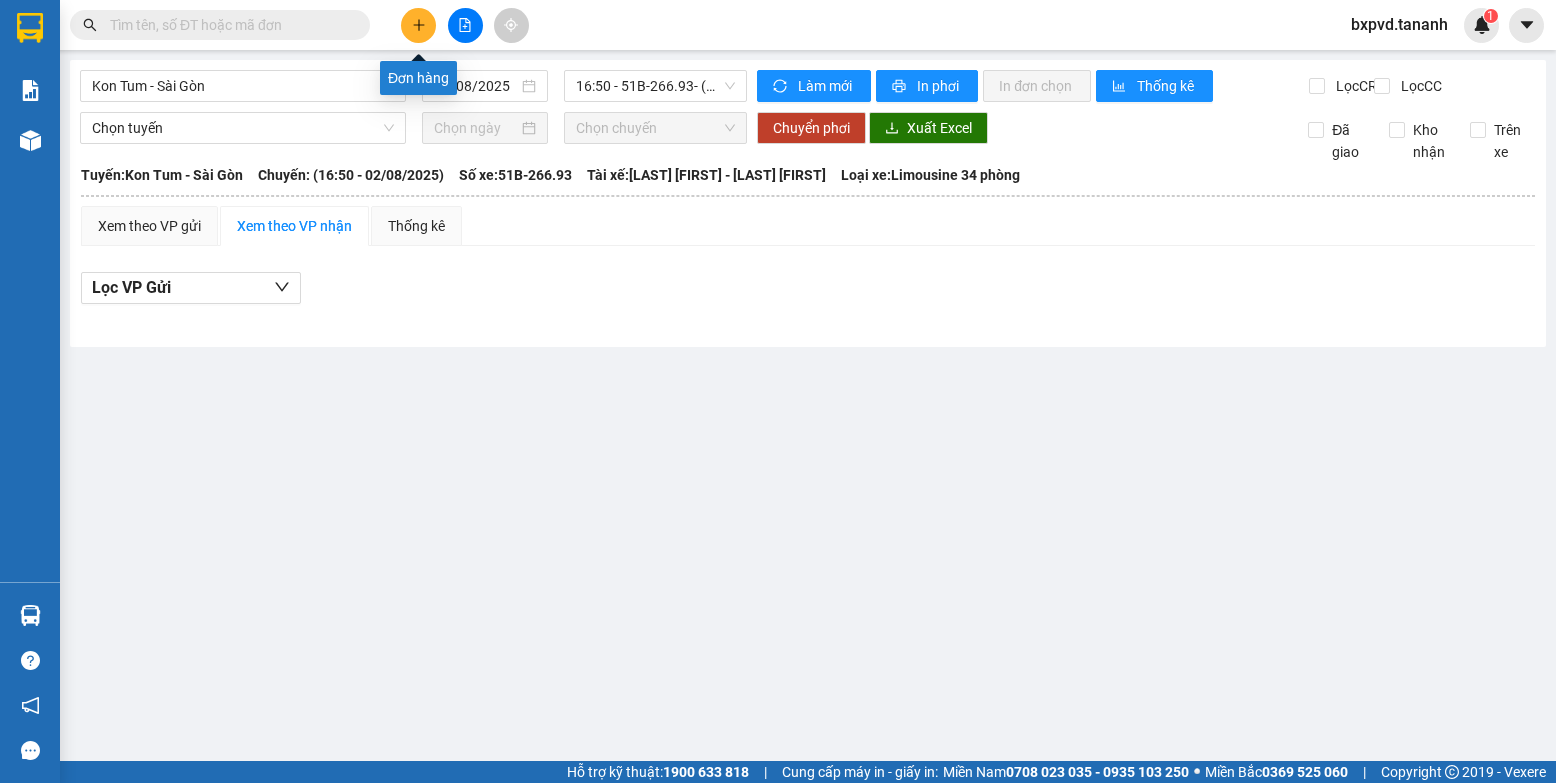 click 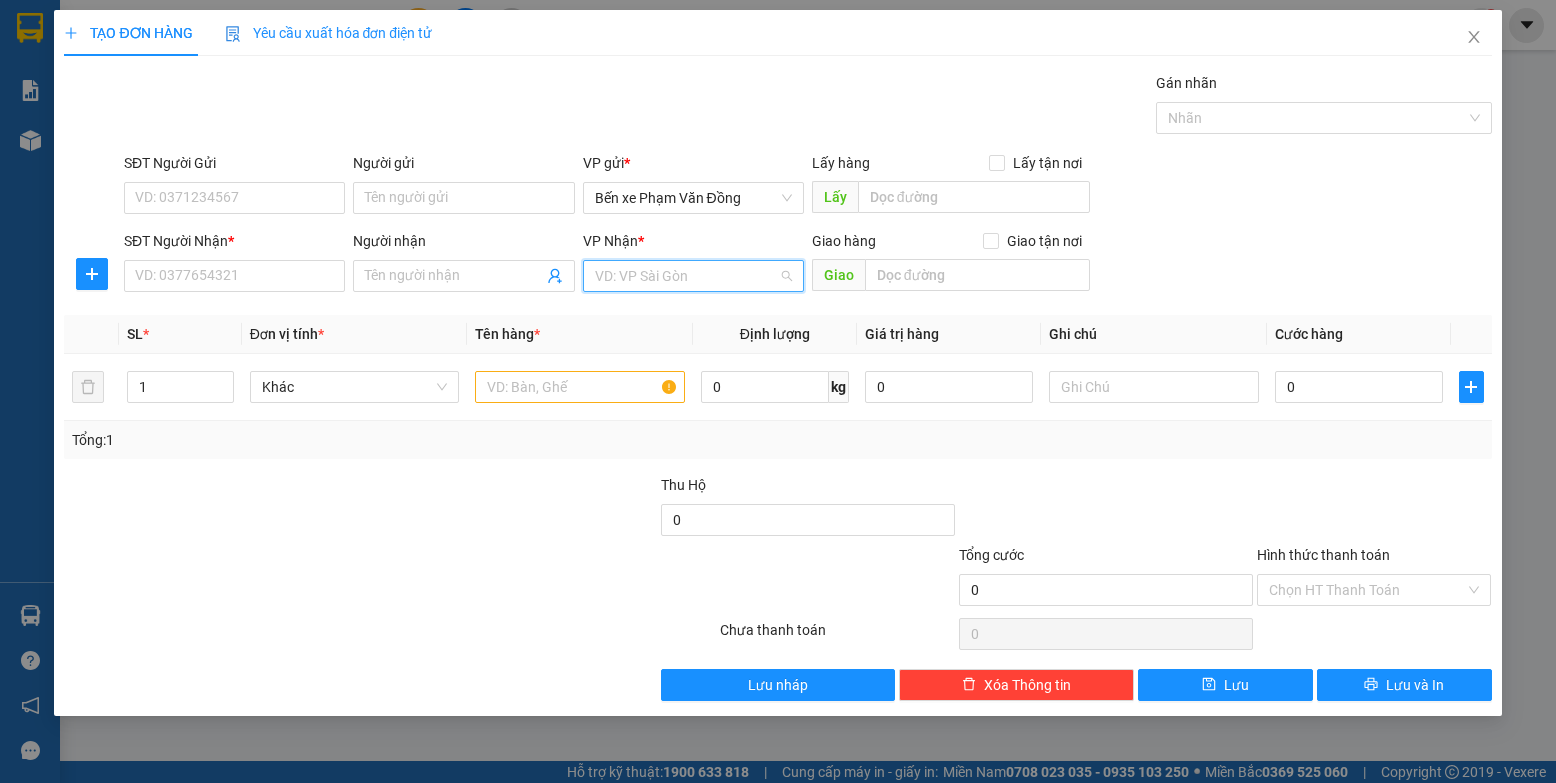 click at bounding box center (686, 276) 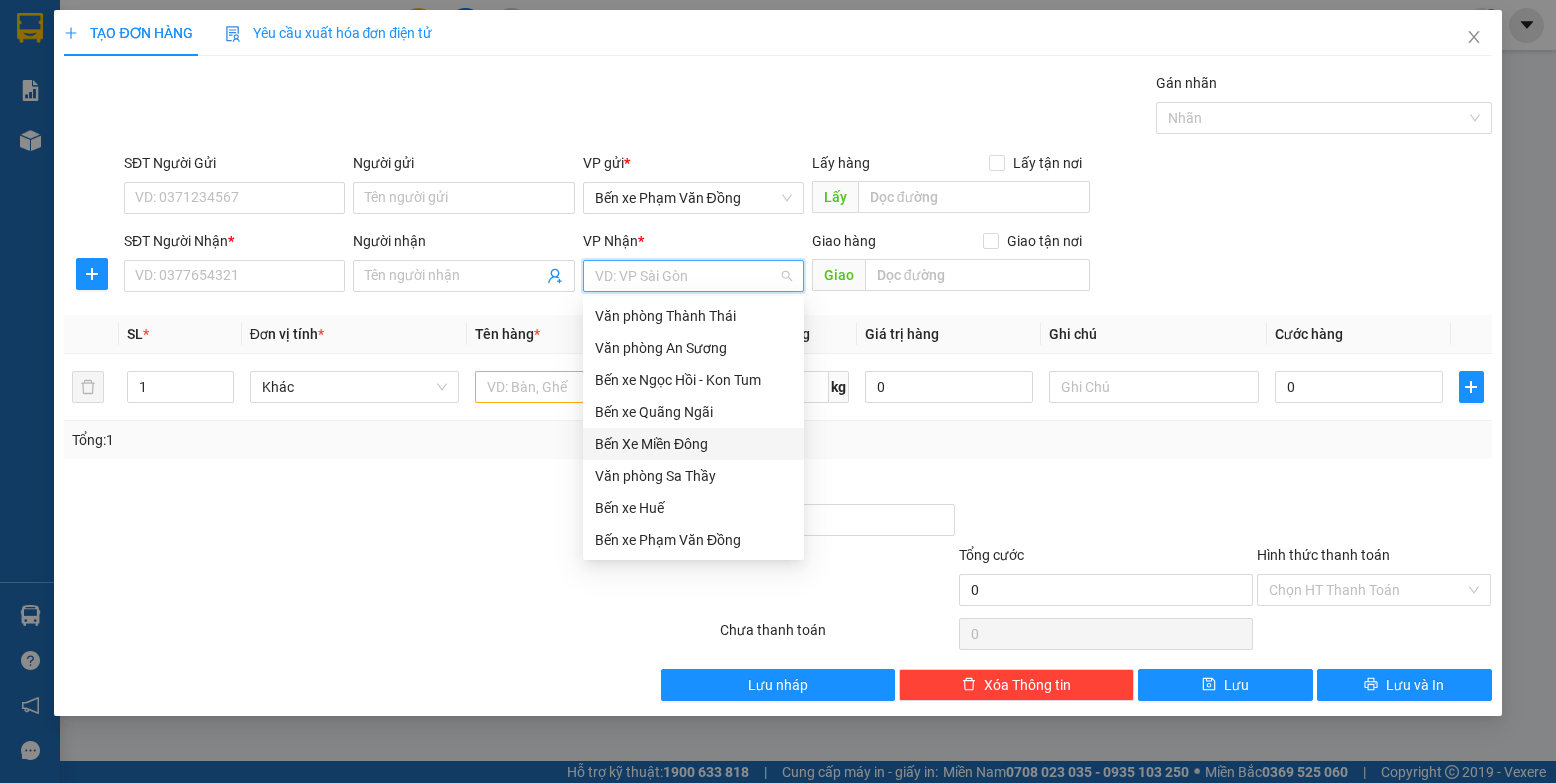 click on "Bến Xe Miền Đông" at bounding box center (693, 444) 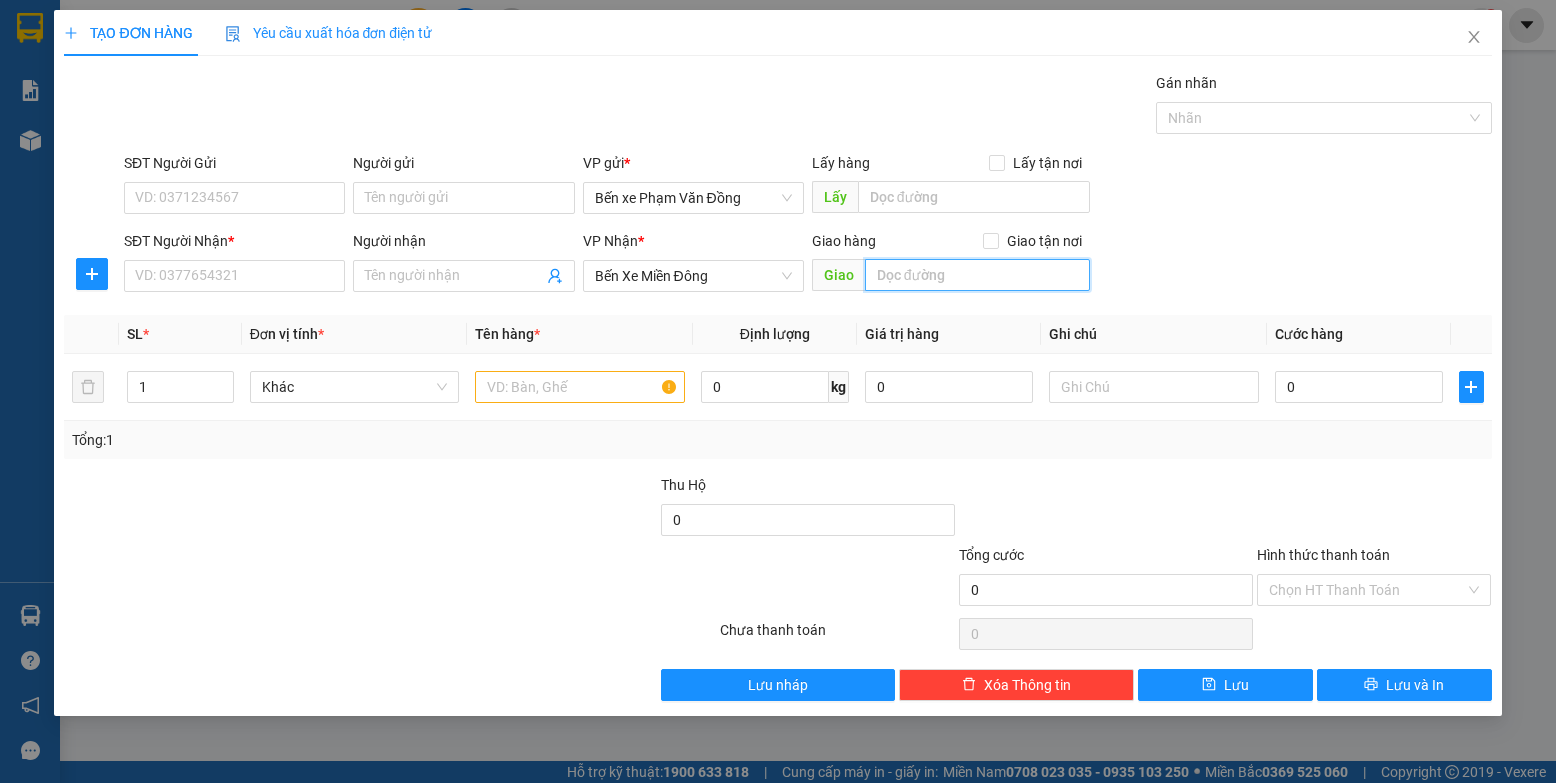 click at bounding box center [978, 275] 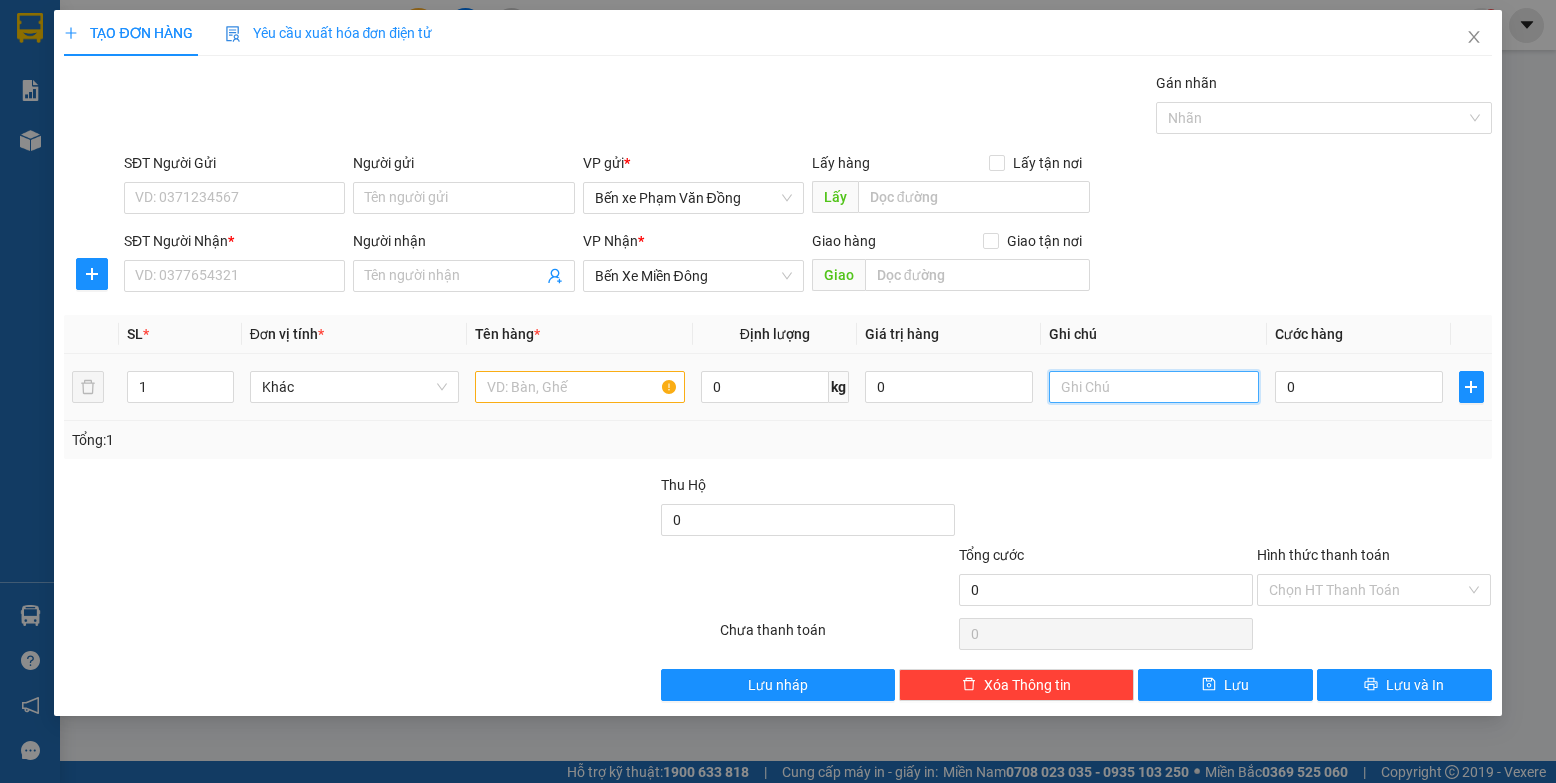 click at bounding box center [1154, 387] 